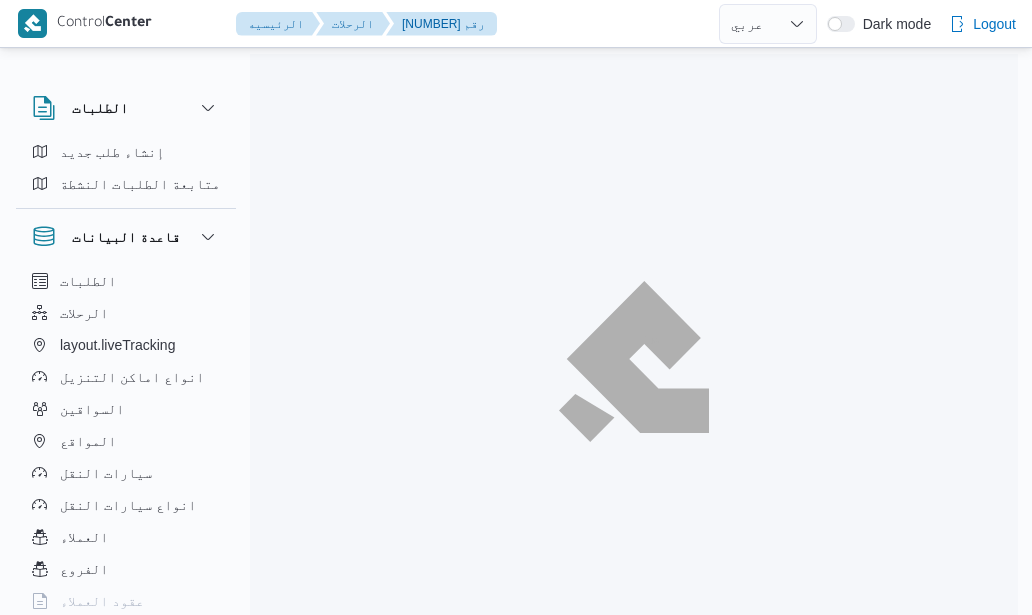 select on "ar" 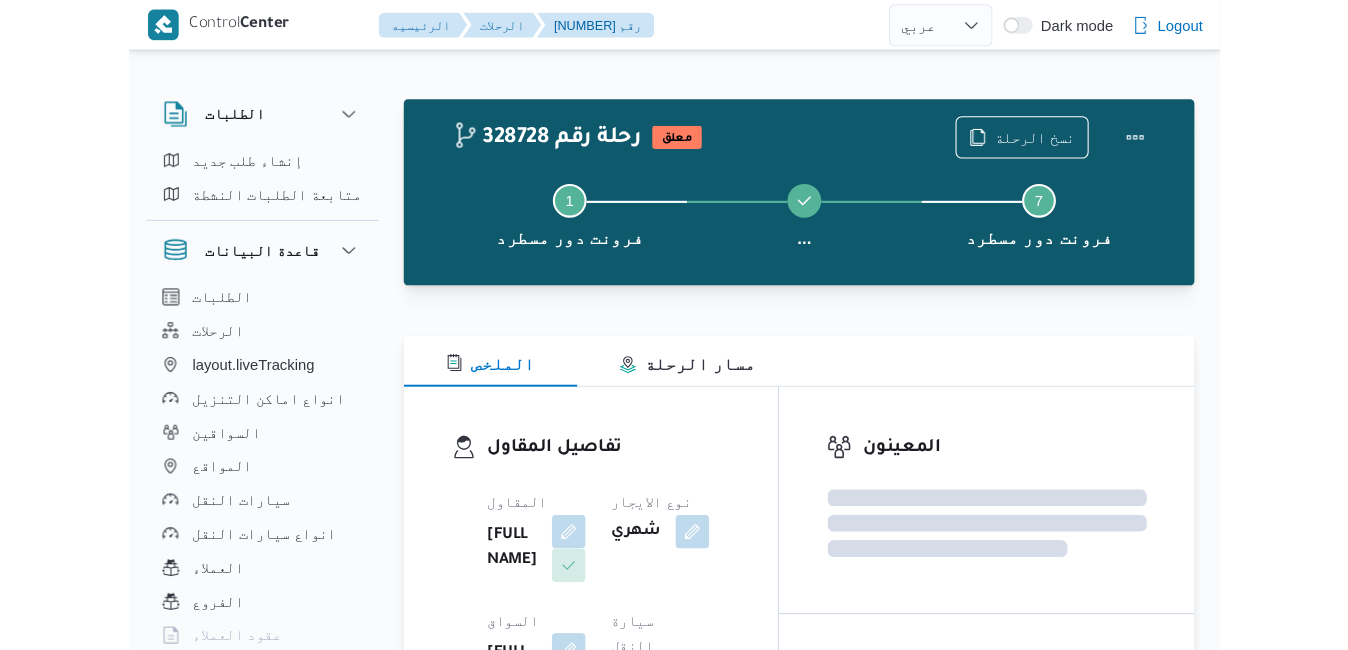 scroll, scrollTop: 0, scrollLeft: 0, axis: both 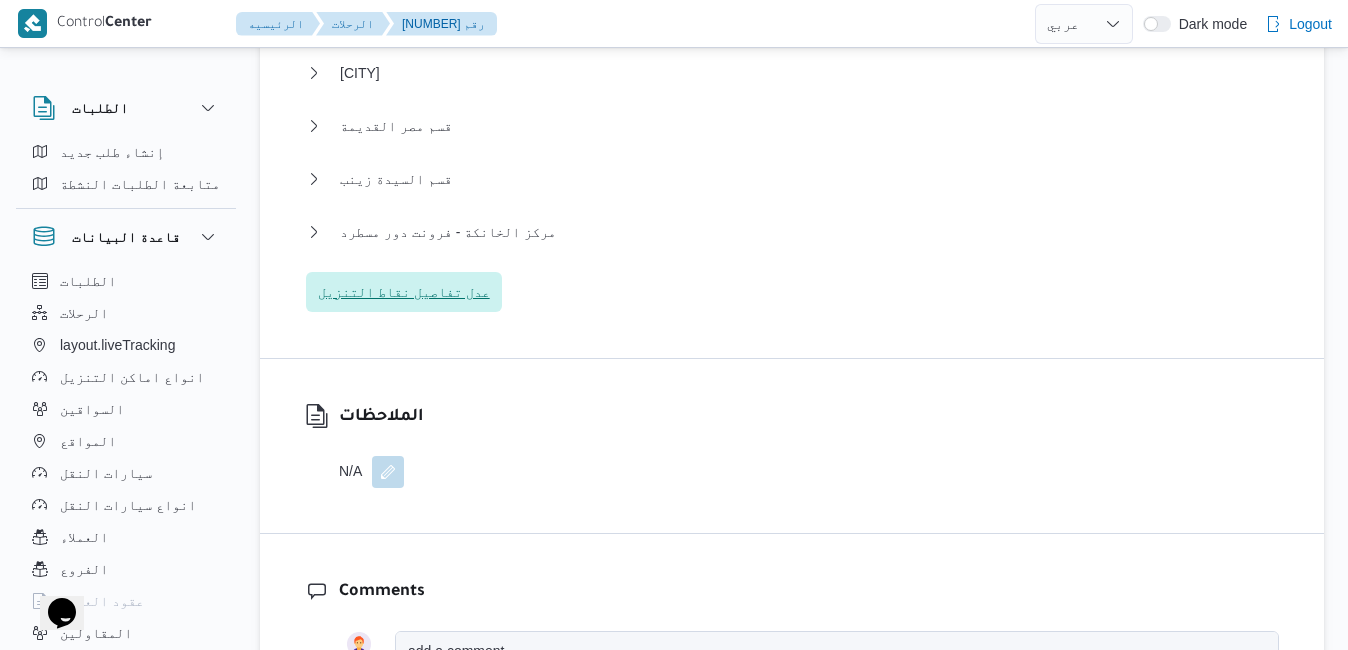 click on "عدل تفاصيل نقاط التنزيل" at bounding box center (404, 292) 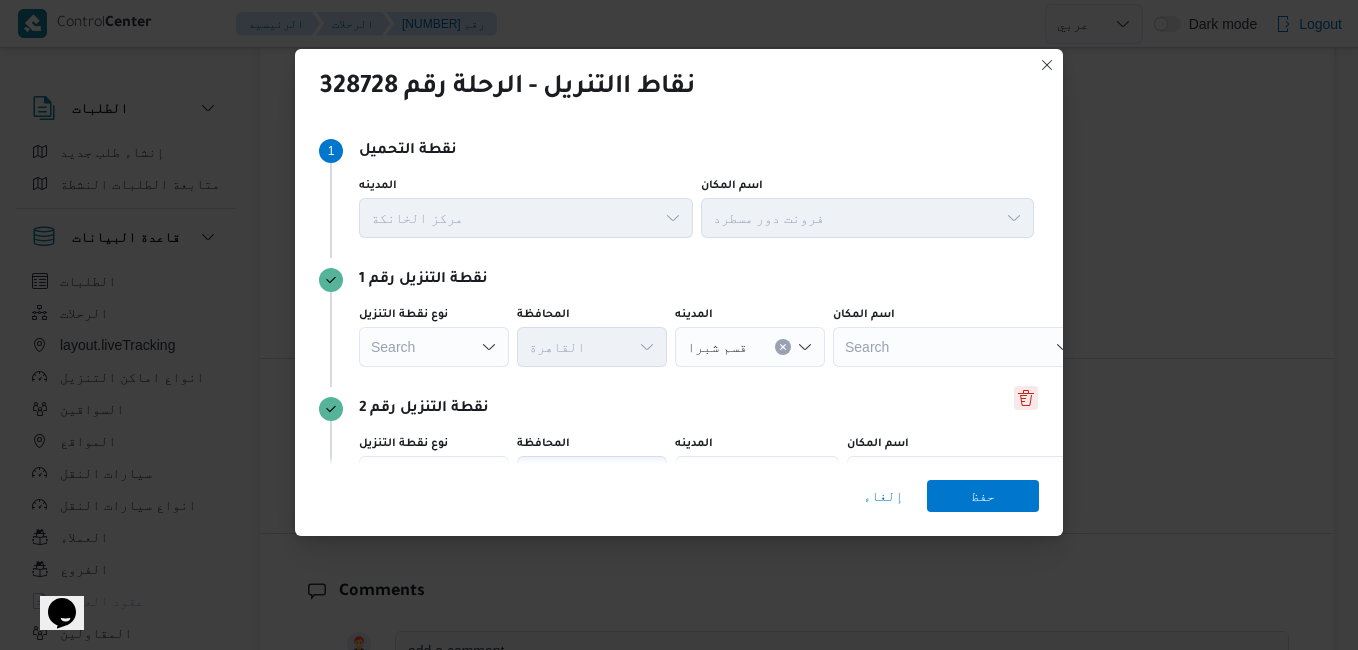 click at bounding box center (1026, 398) 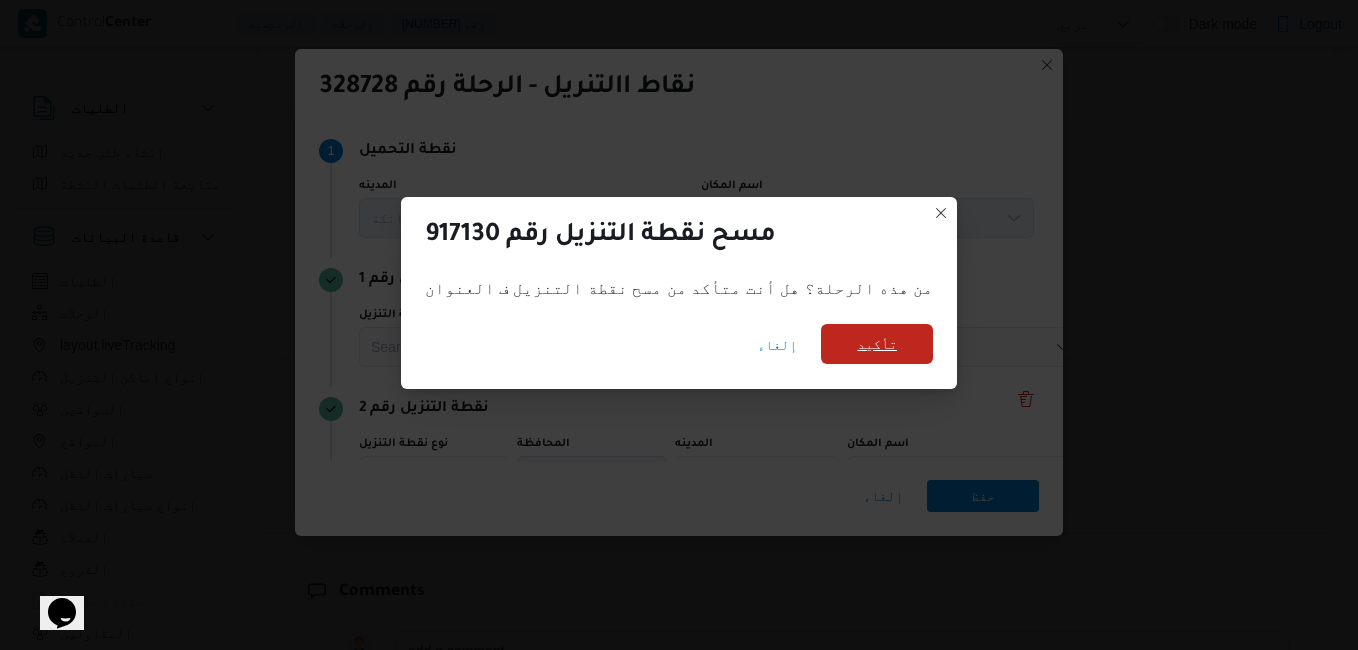 click on "تأكيد" at bounding box center [877, 344] 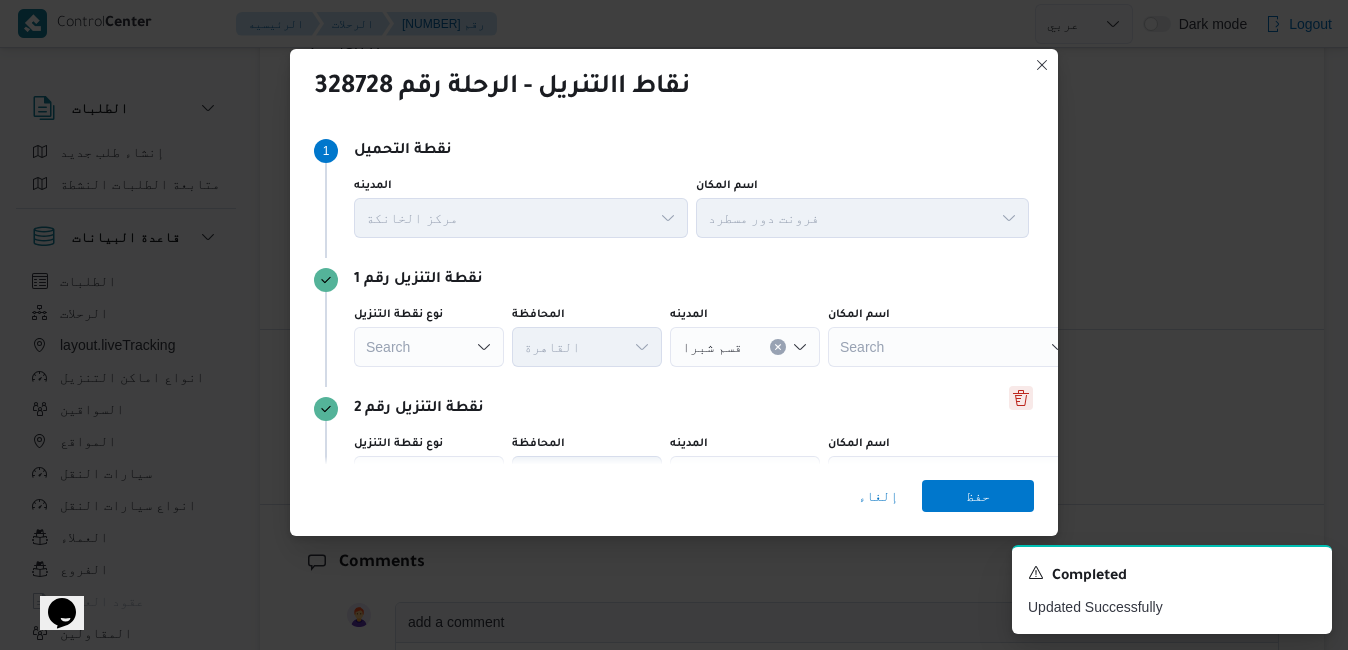 click at bounding box center (1021, 398) 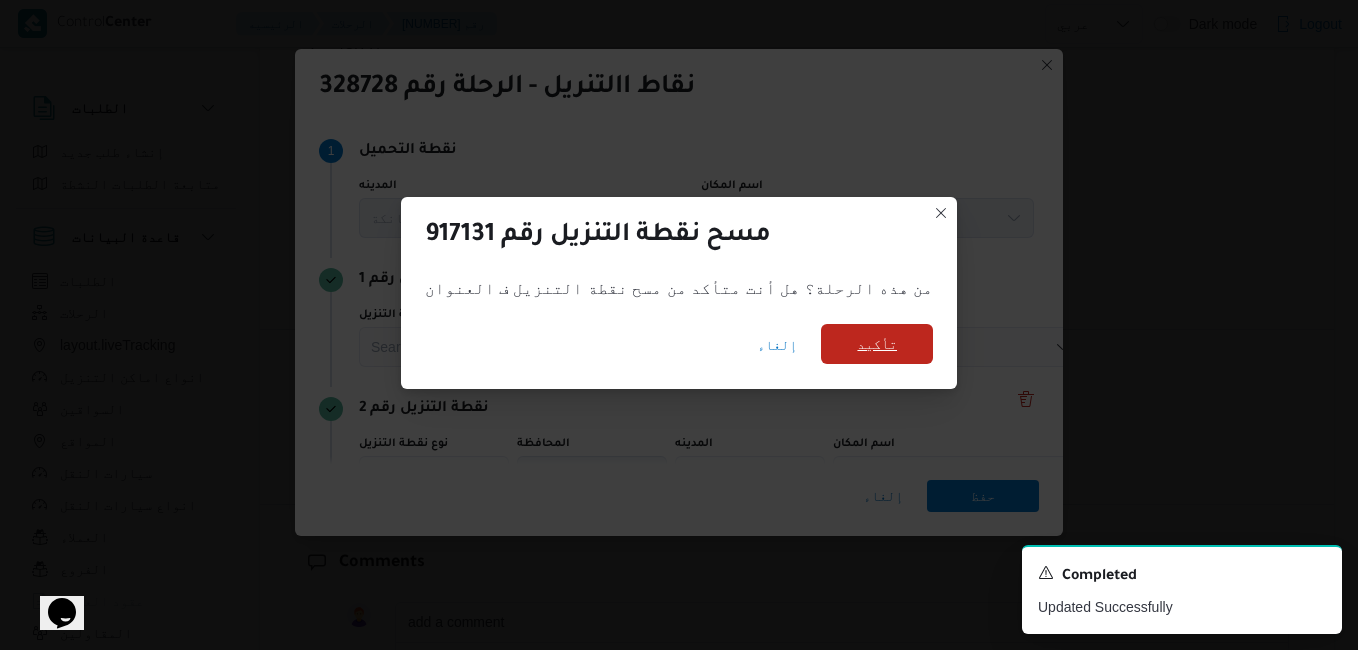 click on "تأكيد" at bounding box center [877, 344] 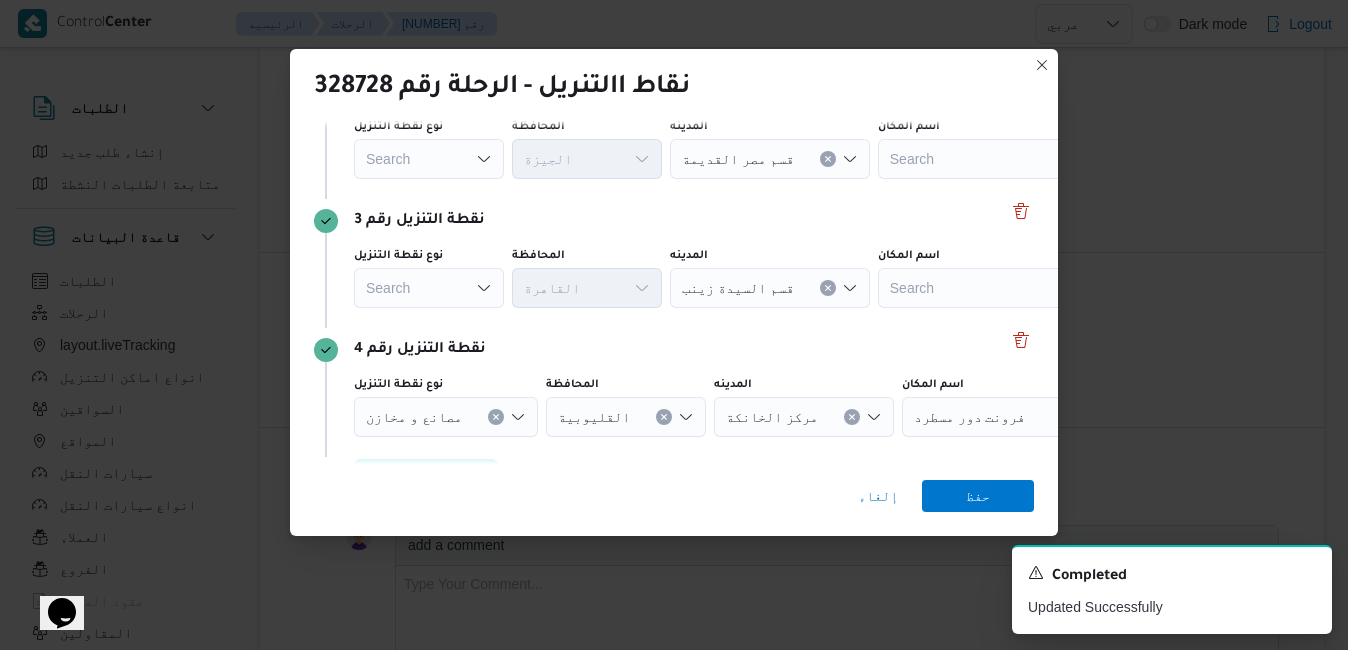 scroll, scrollTop: 285, scrollLeft: 0, axis: vertical 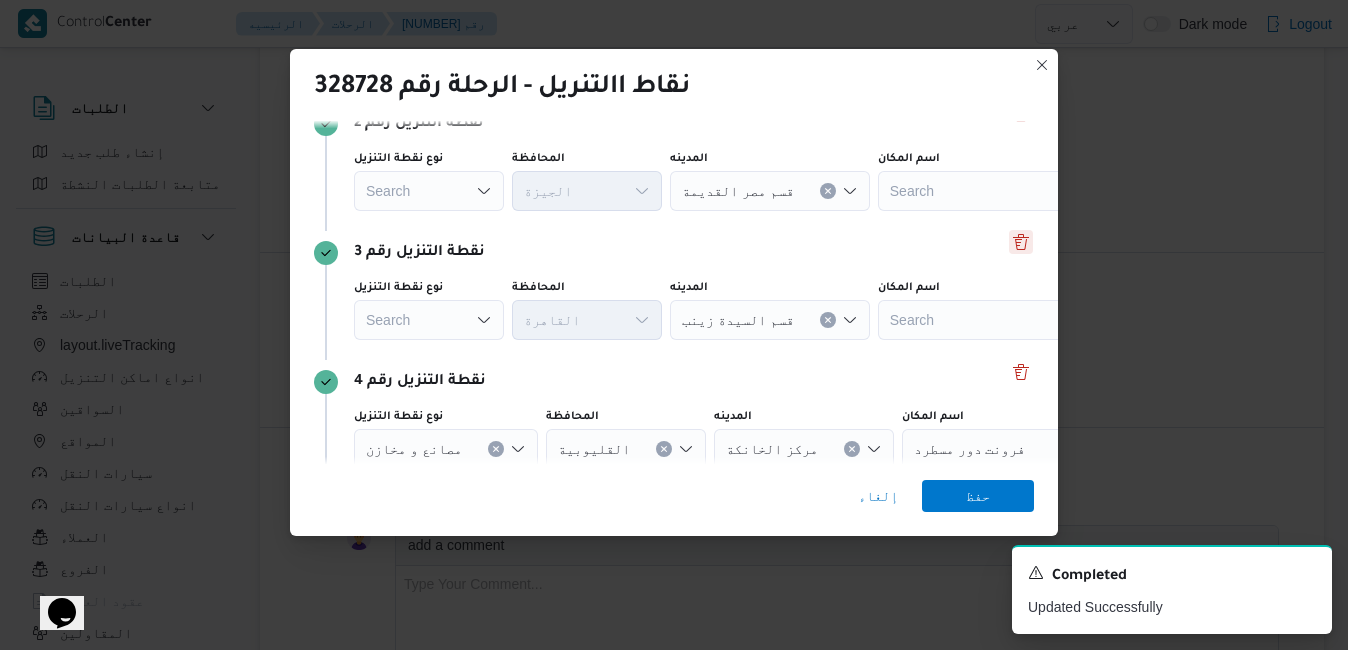 click at bounding box center [1021, 242] 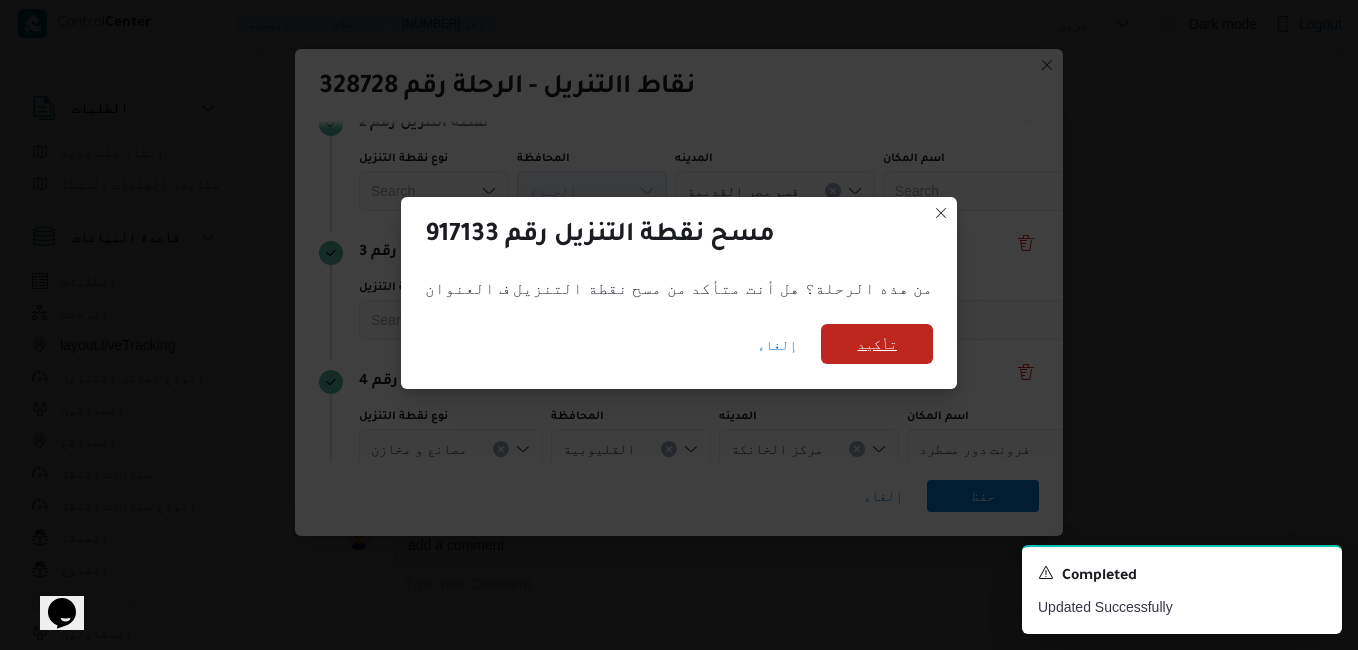 click on "تأكيد" at bounding box center [877, 344] 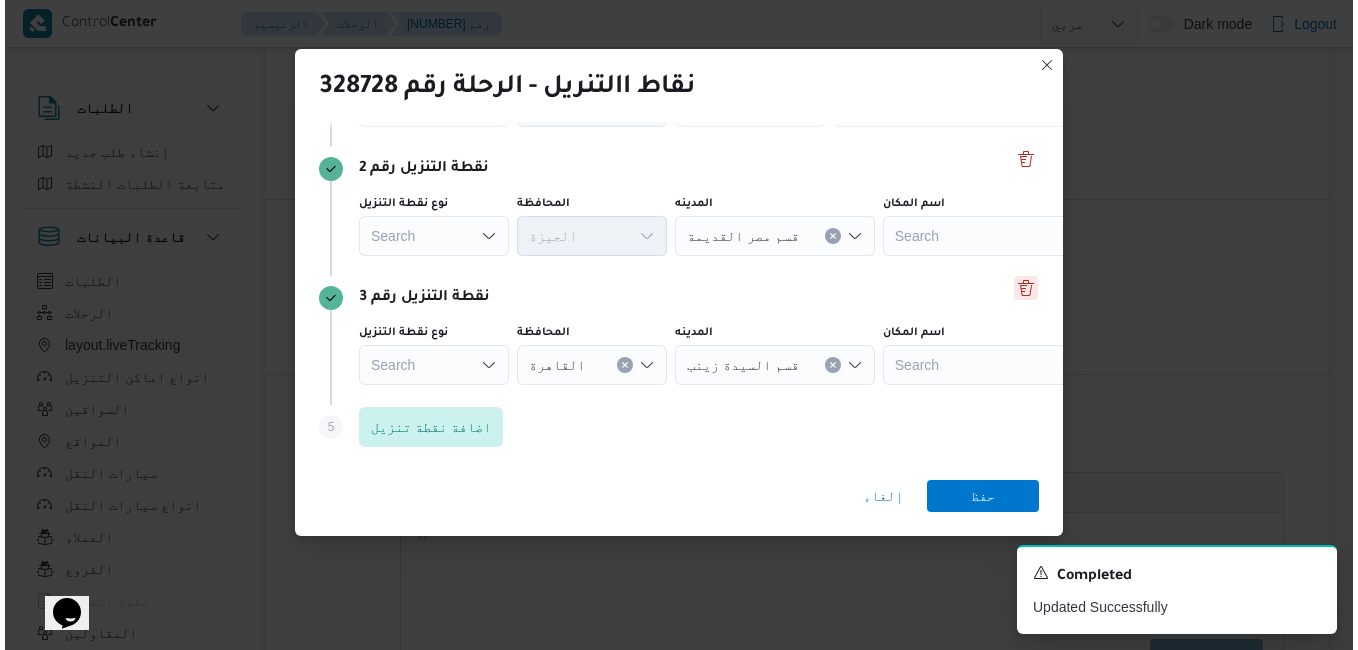 scroll, scrollTop: 240, scrollLeft: 0, axis: vertical 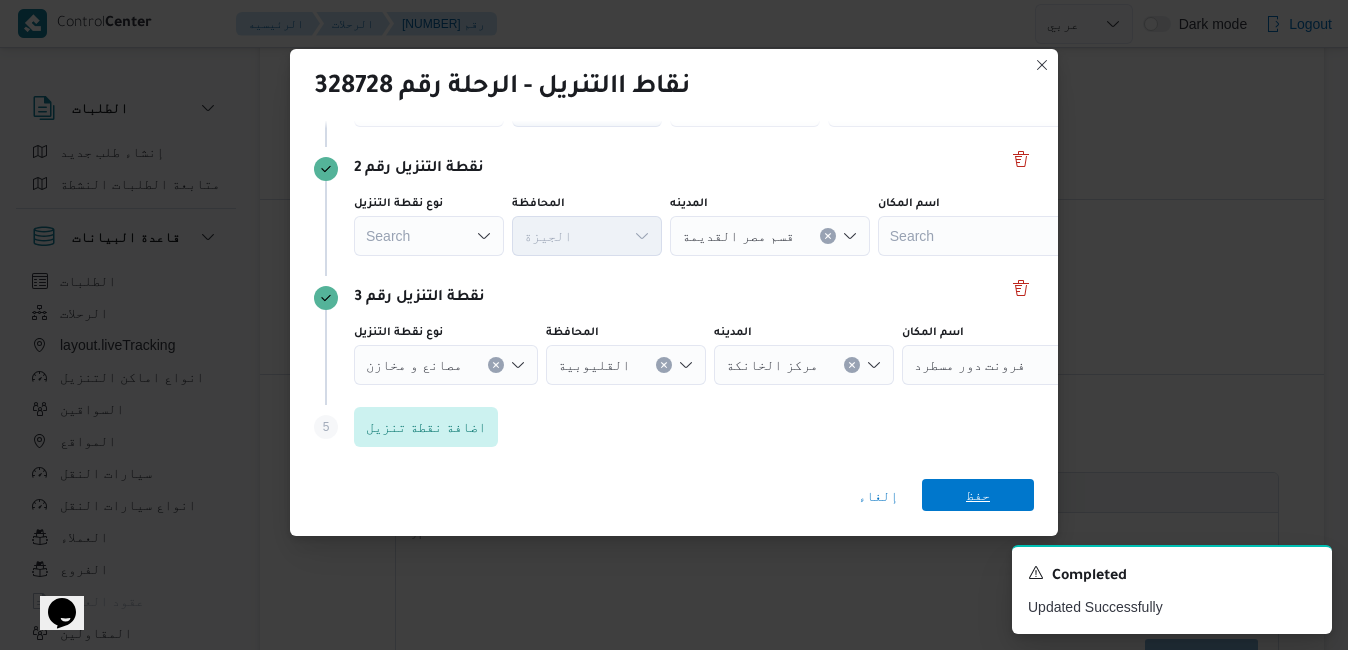 click on "حفظ" at bounding box center [978, 495] 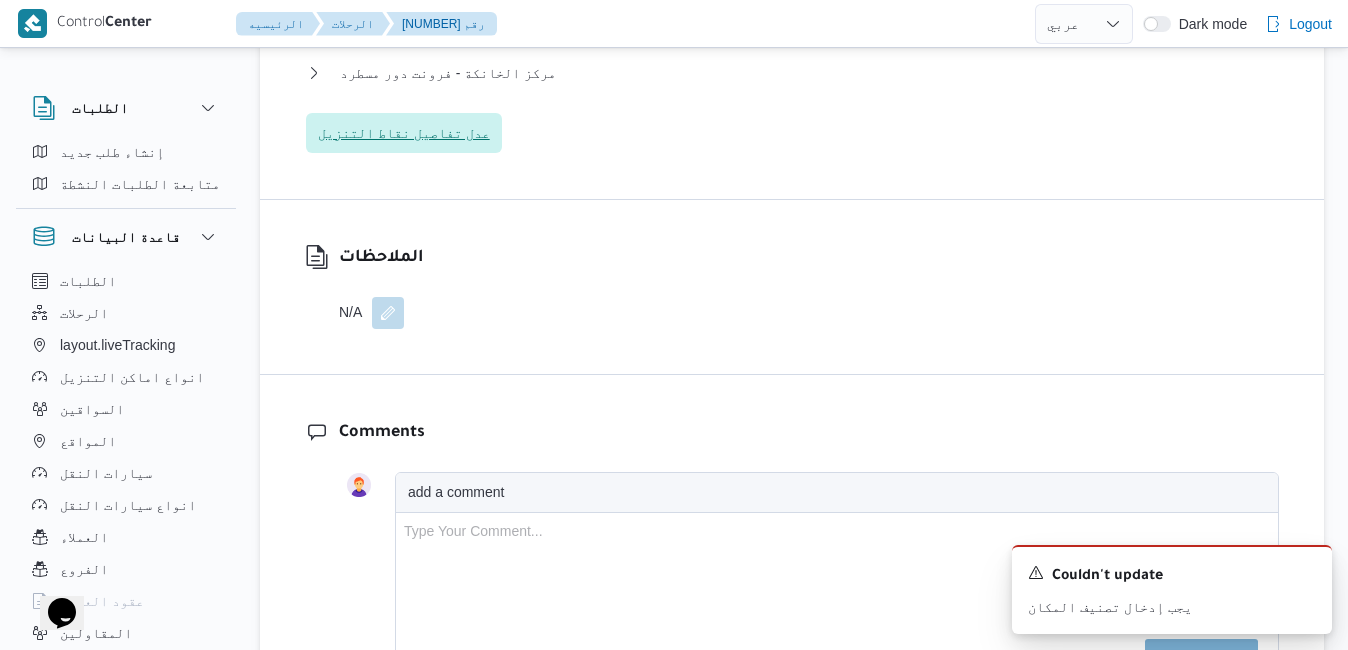 click on "عدل تفاصيل نقاط التنزيل" at bounding box center [404, 133] 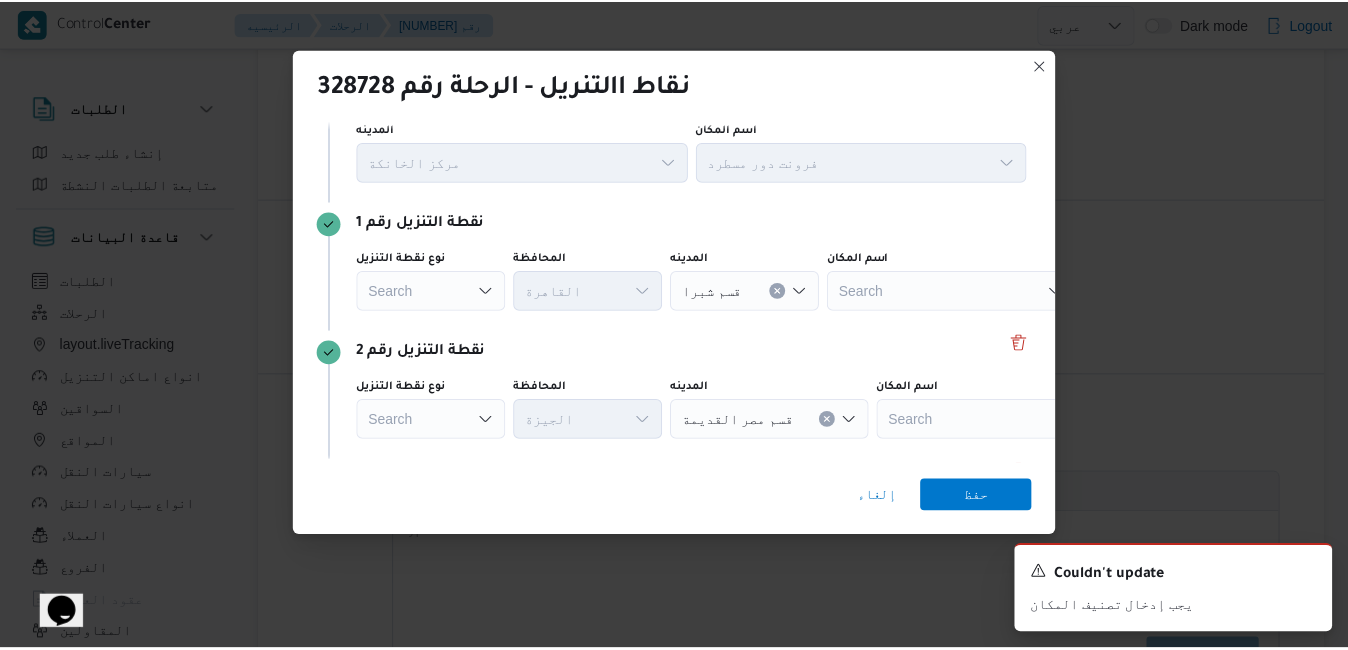scroll, scrollTop: 0, scrollLeft: 0, axis: both 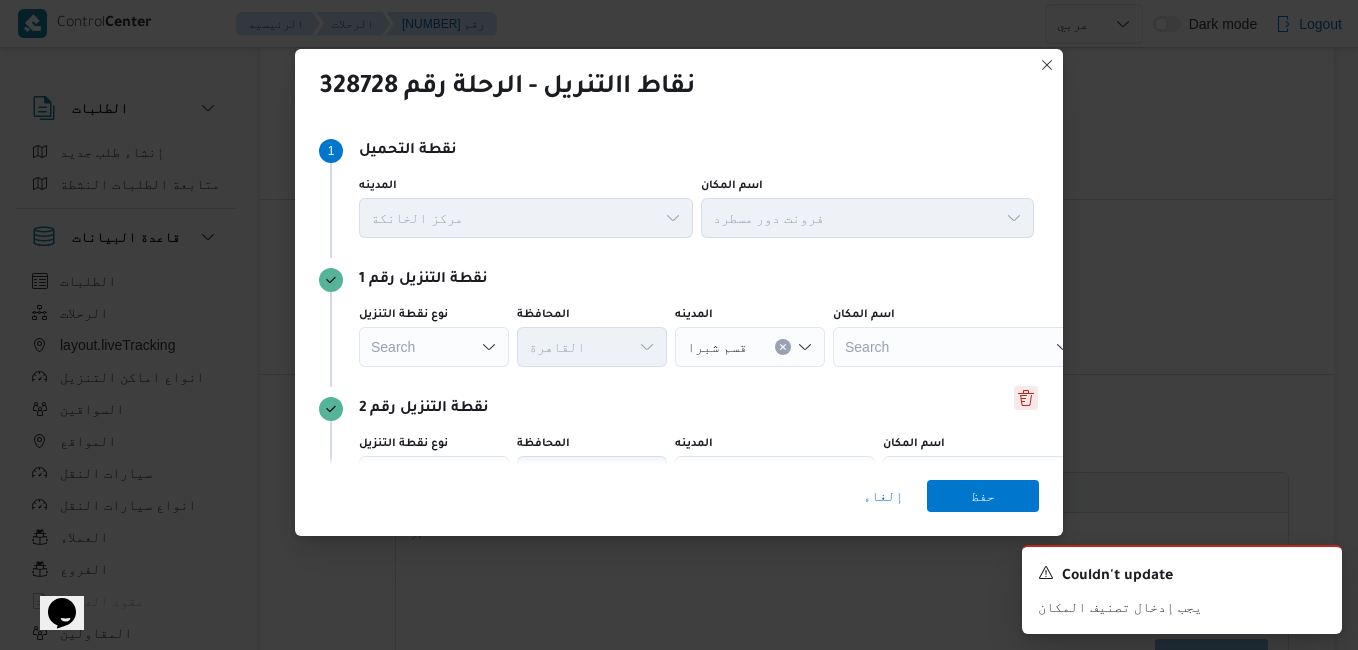 click at bounding box center (1026, 398) 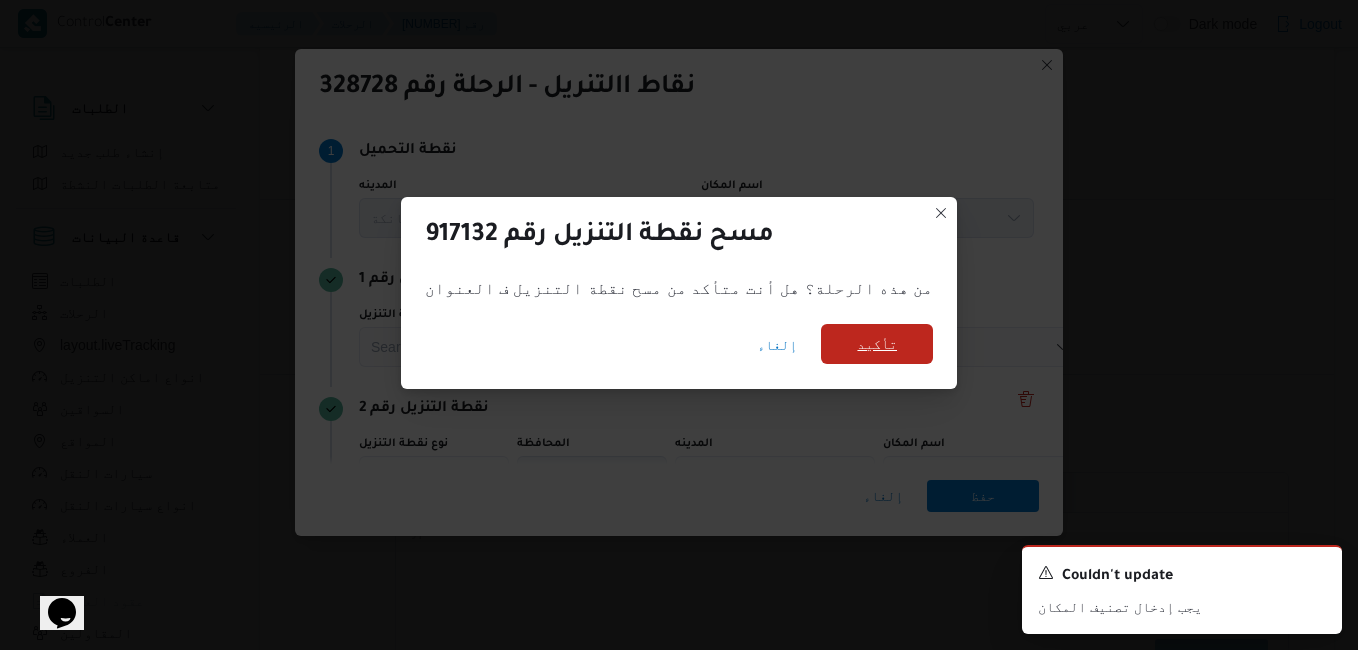 click on "تأكيد" at bounding box center [877, 344] 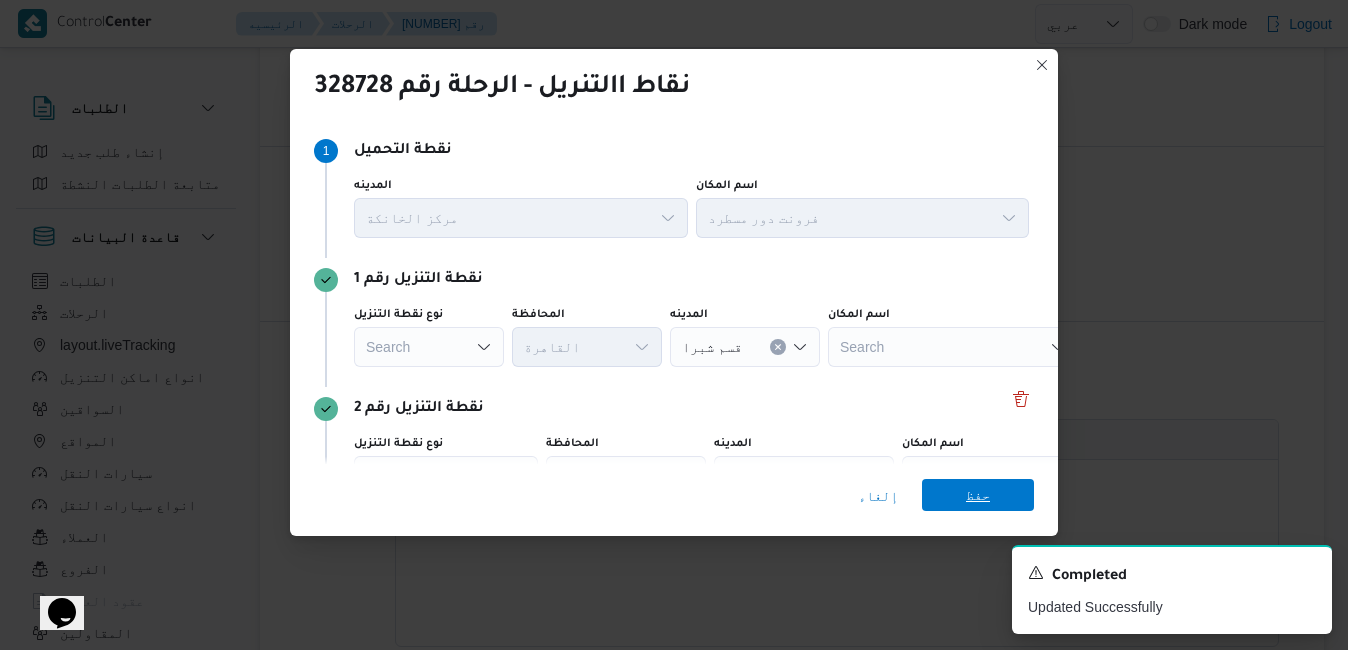 click on "حفظ" at bounding box center (978, 495) 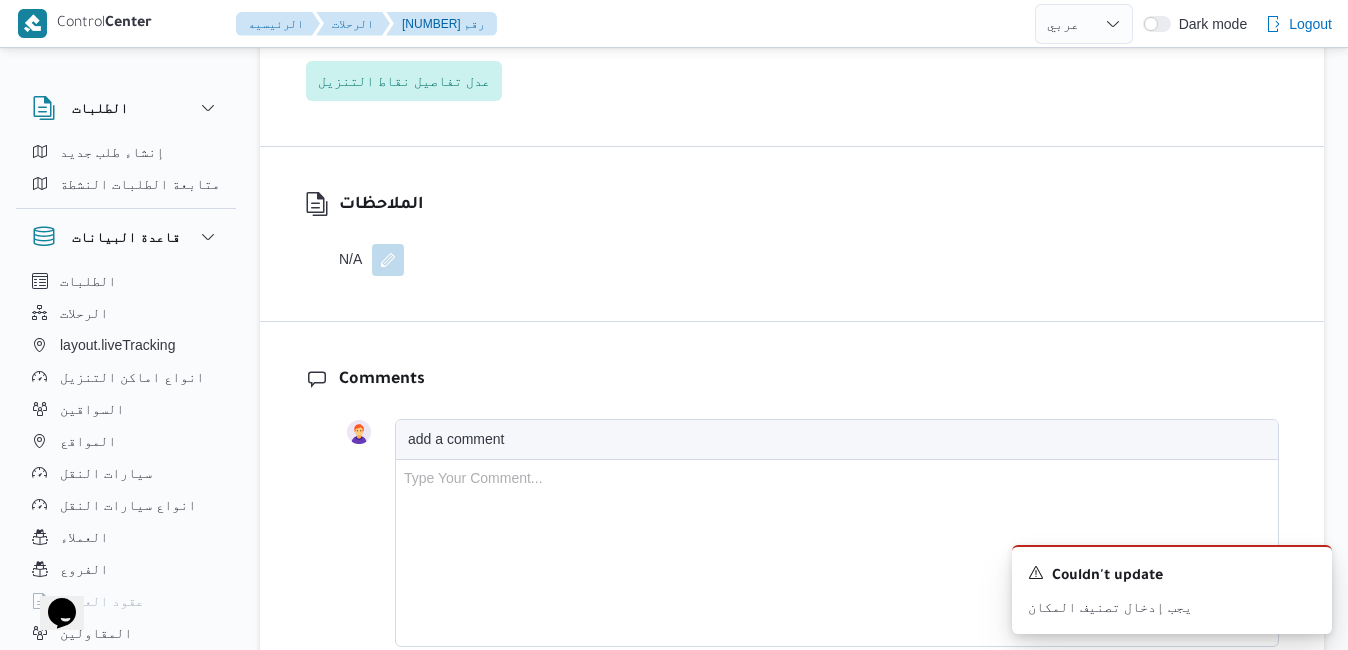click on "add a comment" at bounding box center (837, 439) 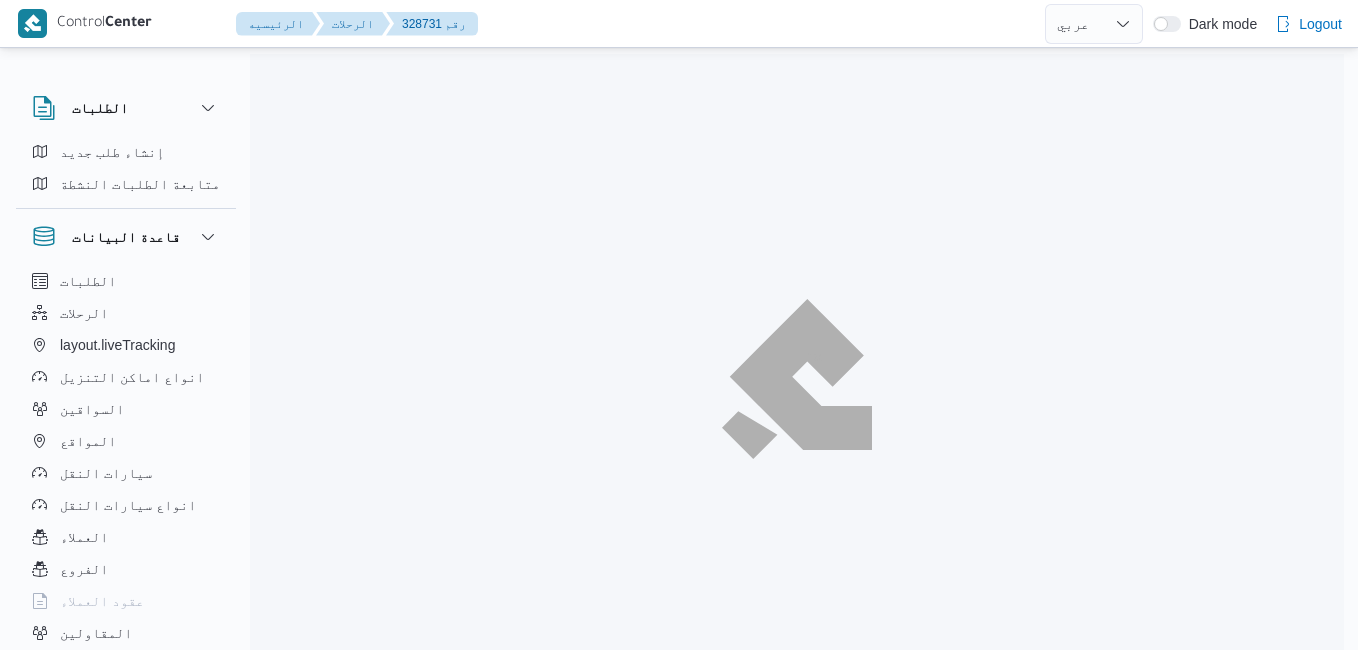 select on "ar" 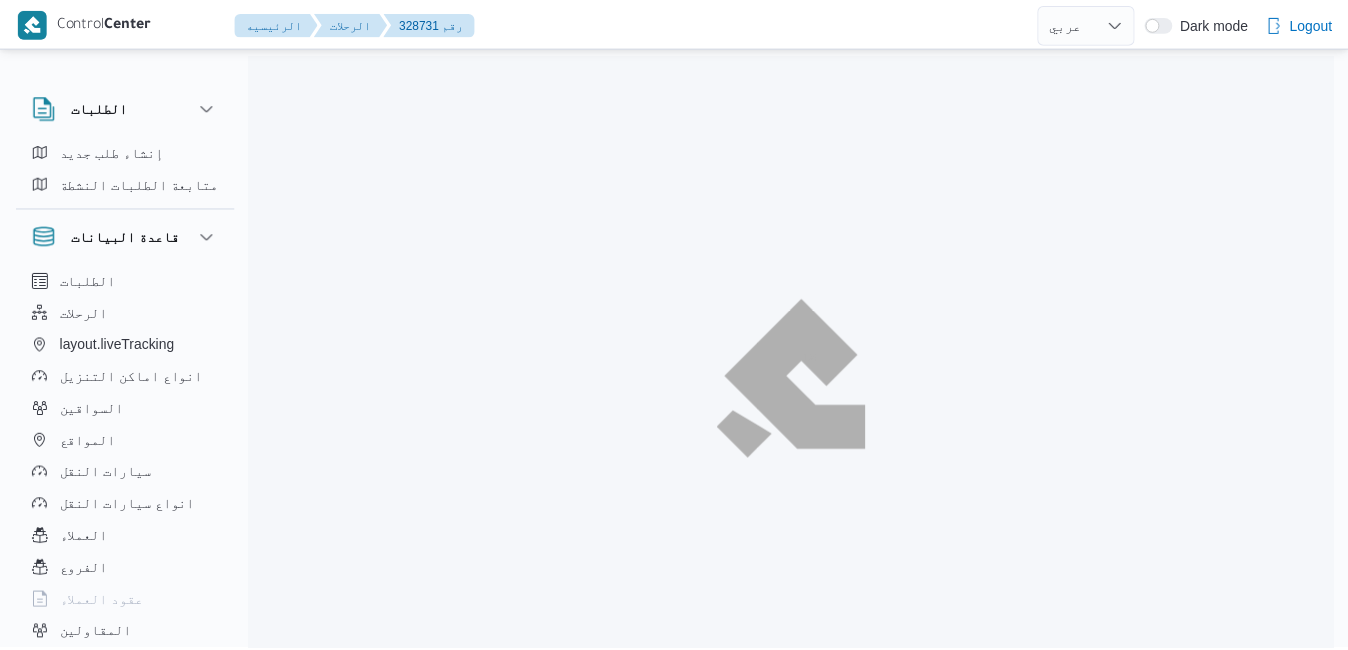 scroll, scrollTop: 0, scrollLeft: 0, axis: both 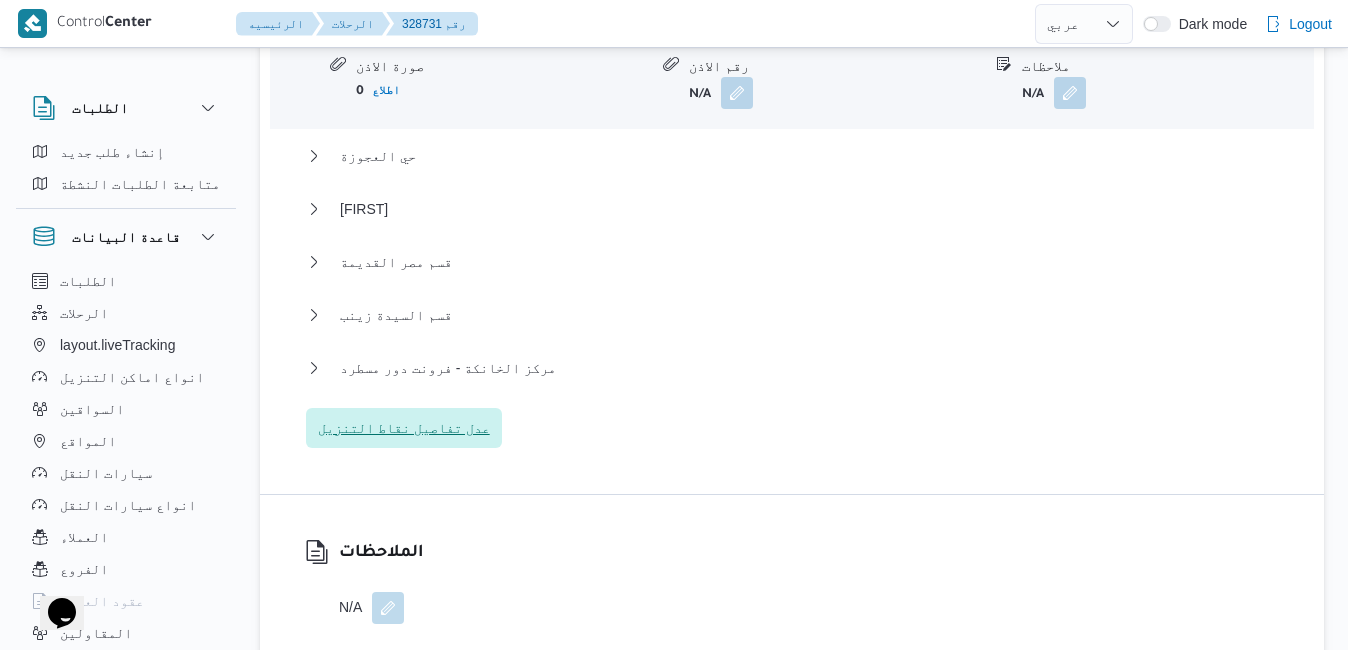 click on "عدل تفاصيل نقاط التنزيل" at bounding box center (404, 428) 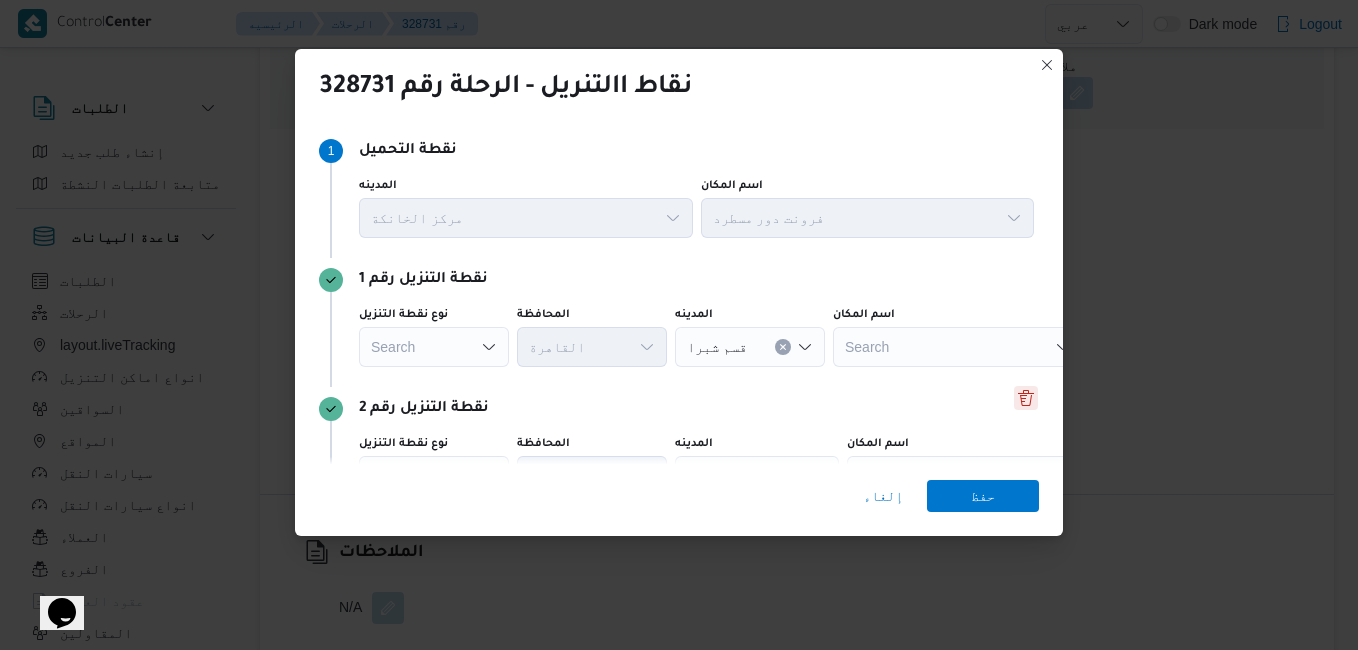 click at bounding box center [1026, 398] 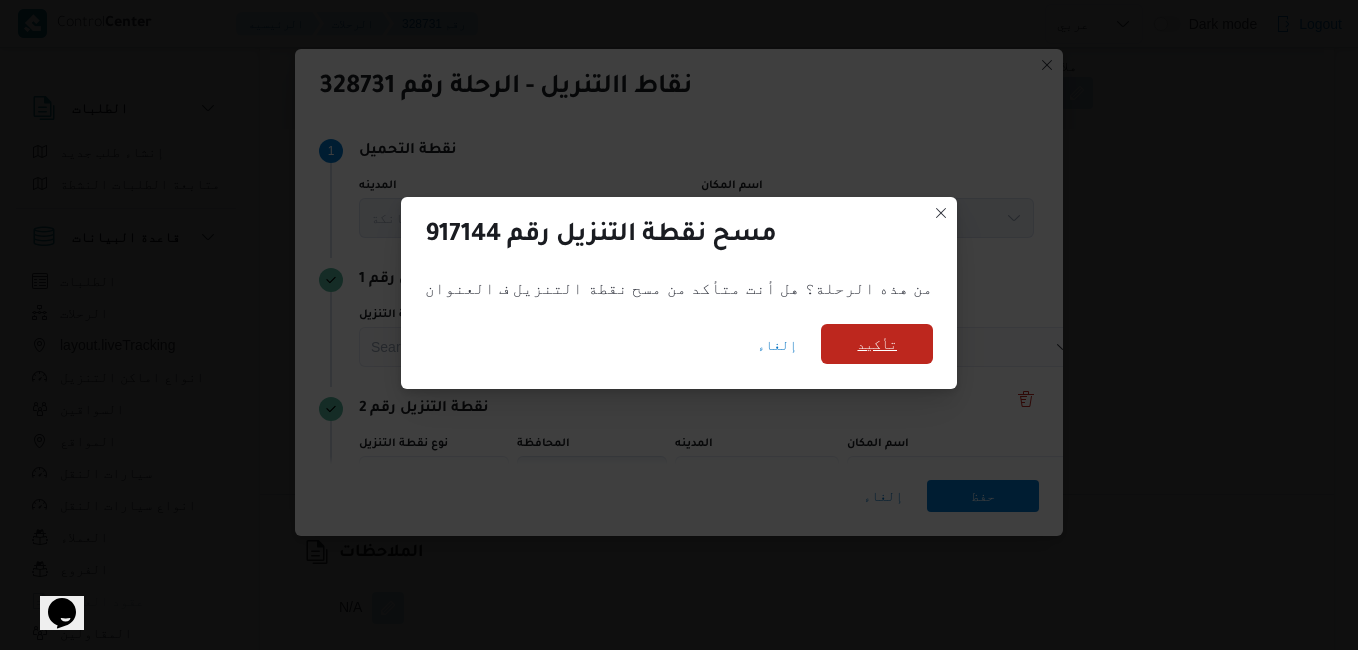 click on "تأكيد" at bounding box center [877, 344] 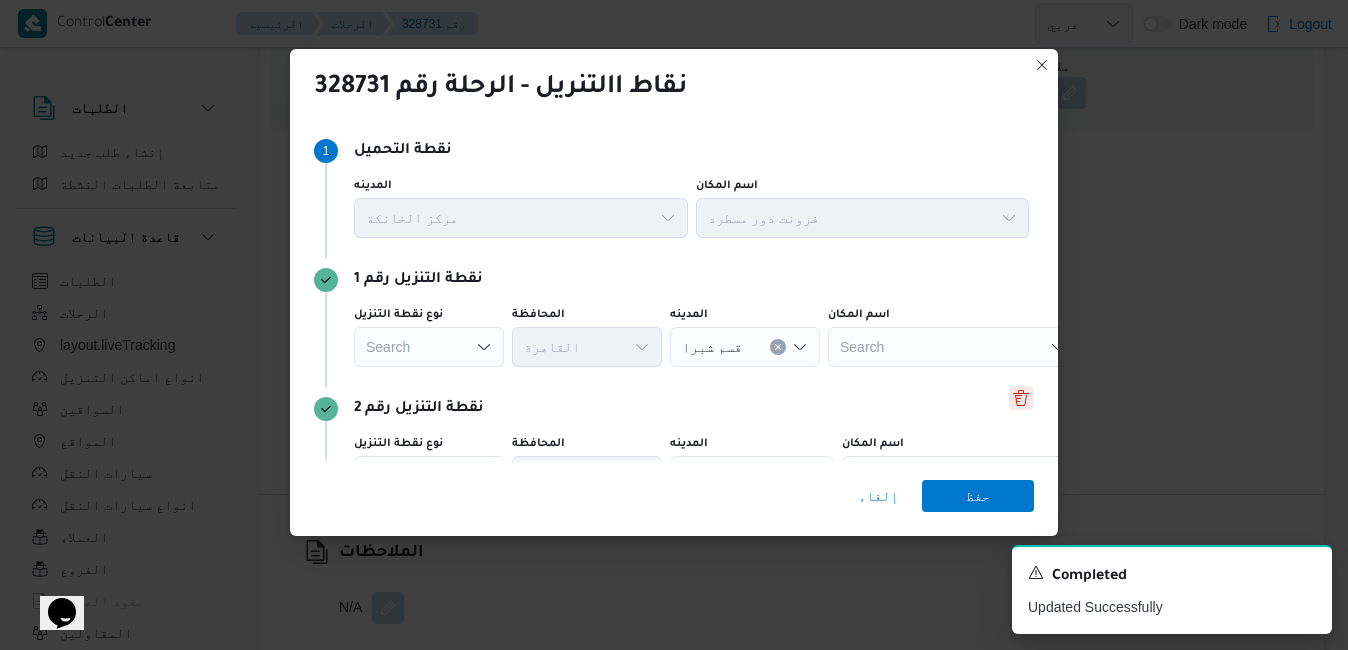 click at bounding box center [1021, 398] 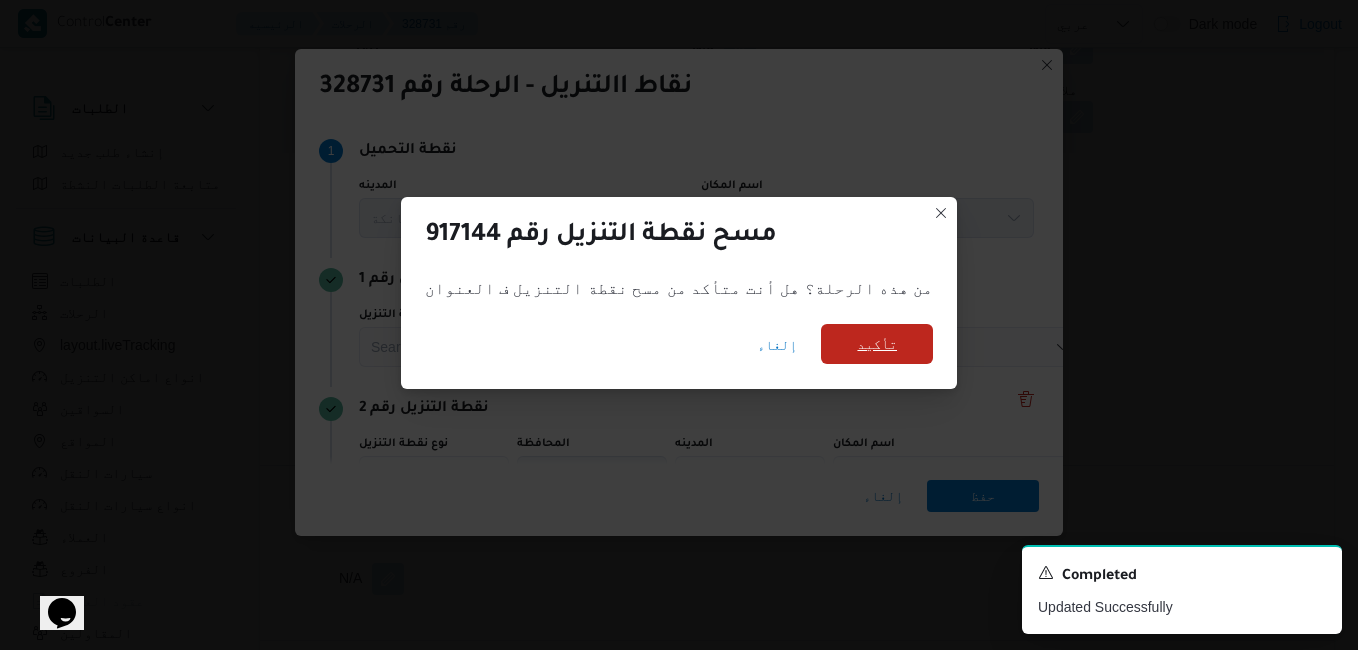 click on "تأكيد" at bounding box center [877, 344] 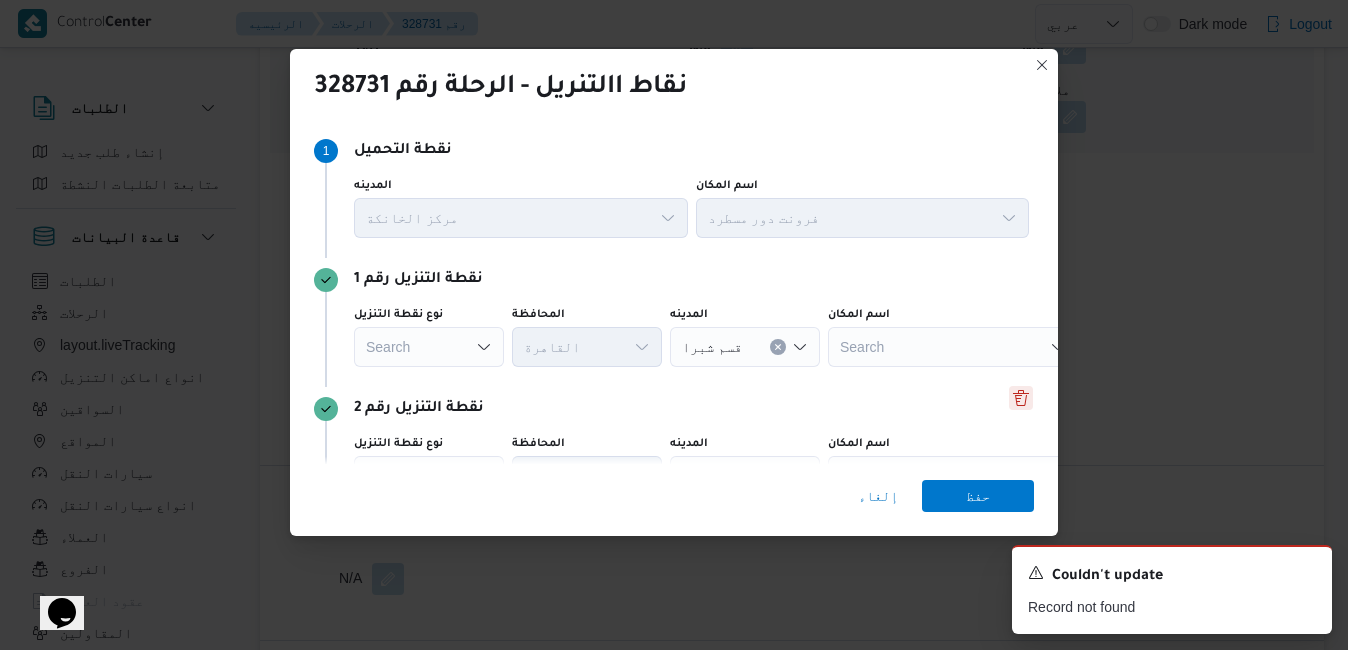click at bounding box center (1021, 398) 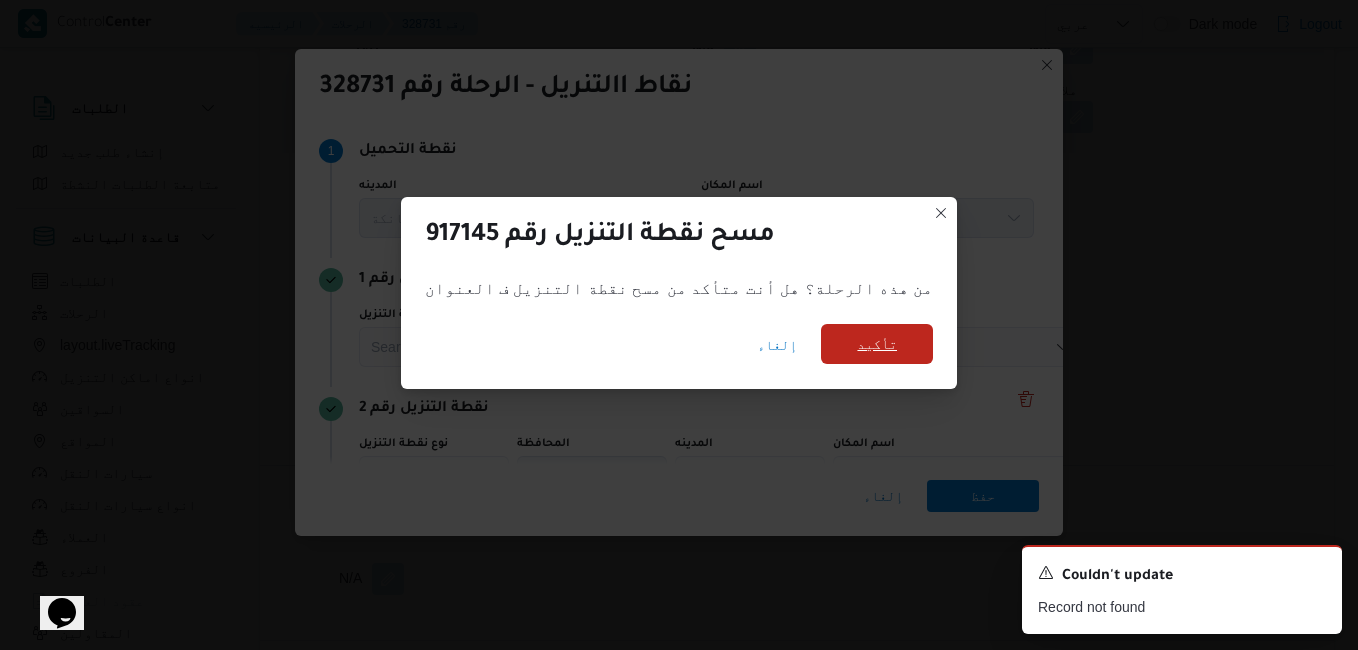 click on "تأكيد" at bounding box center (877, 344) 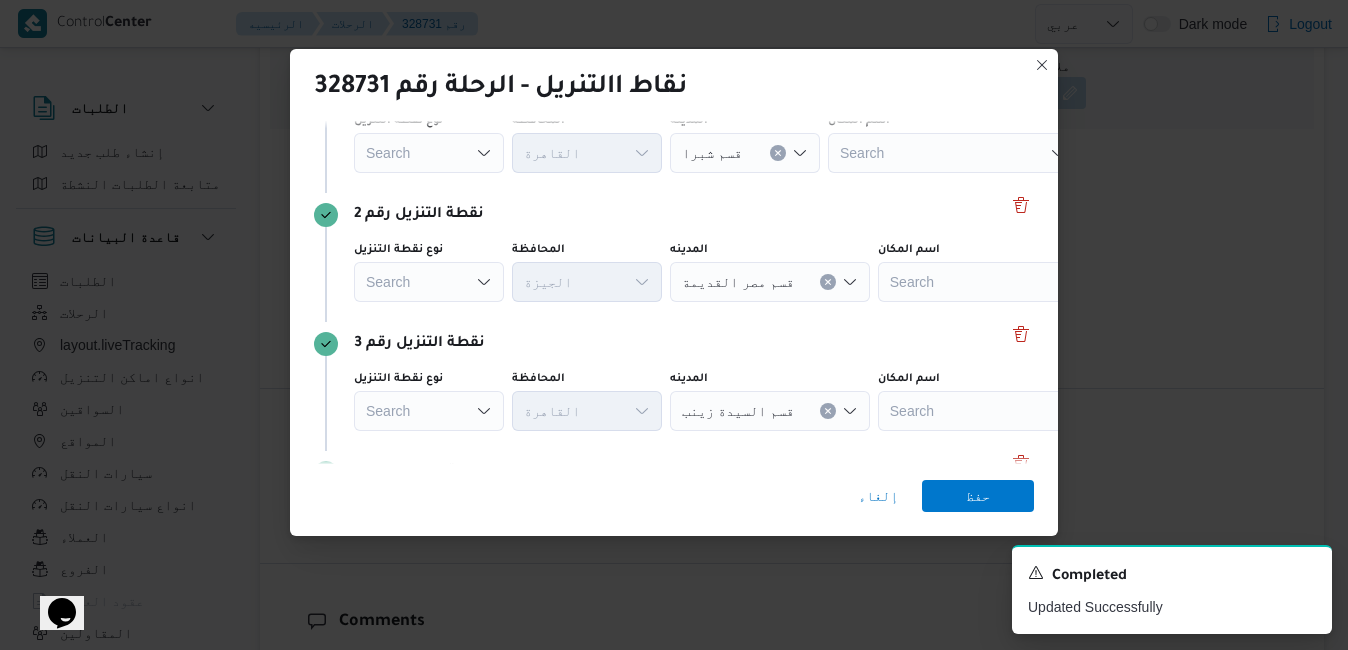 scroll, scrollTop: 192, scrollLeft: 0, axis: vertical 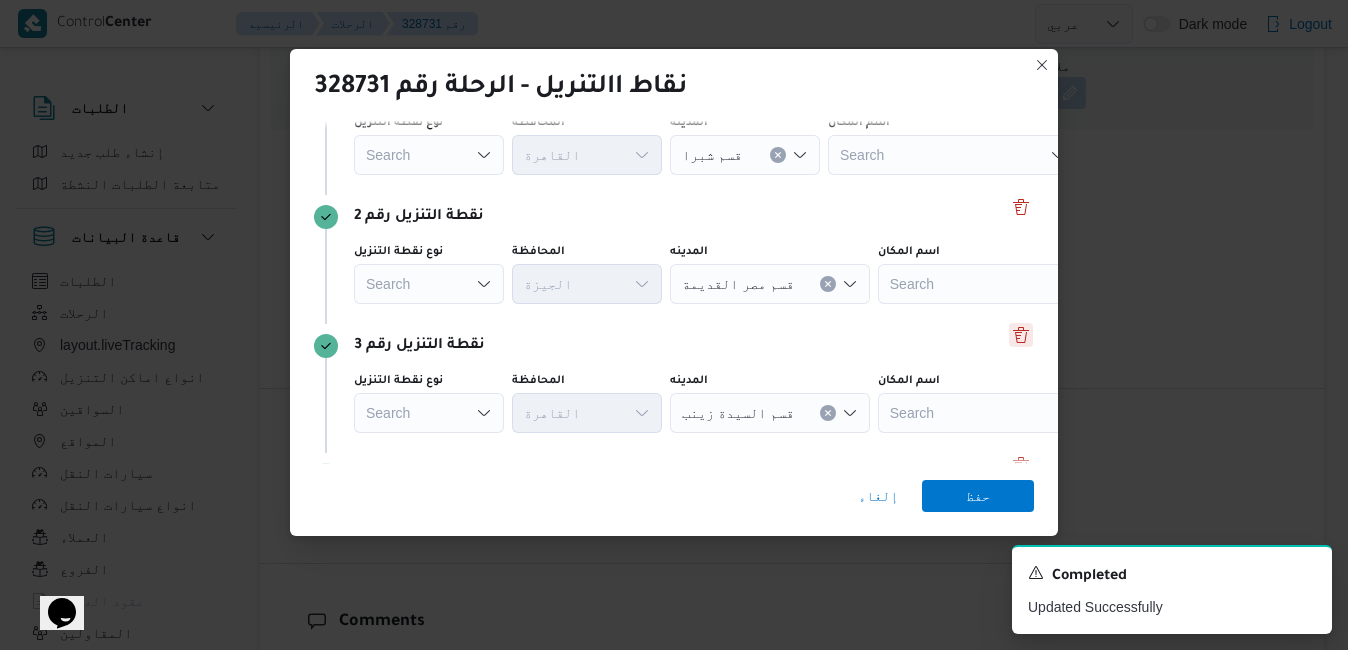 click at bounding box center [1021, 335] 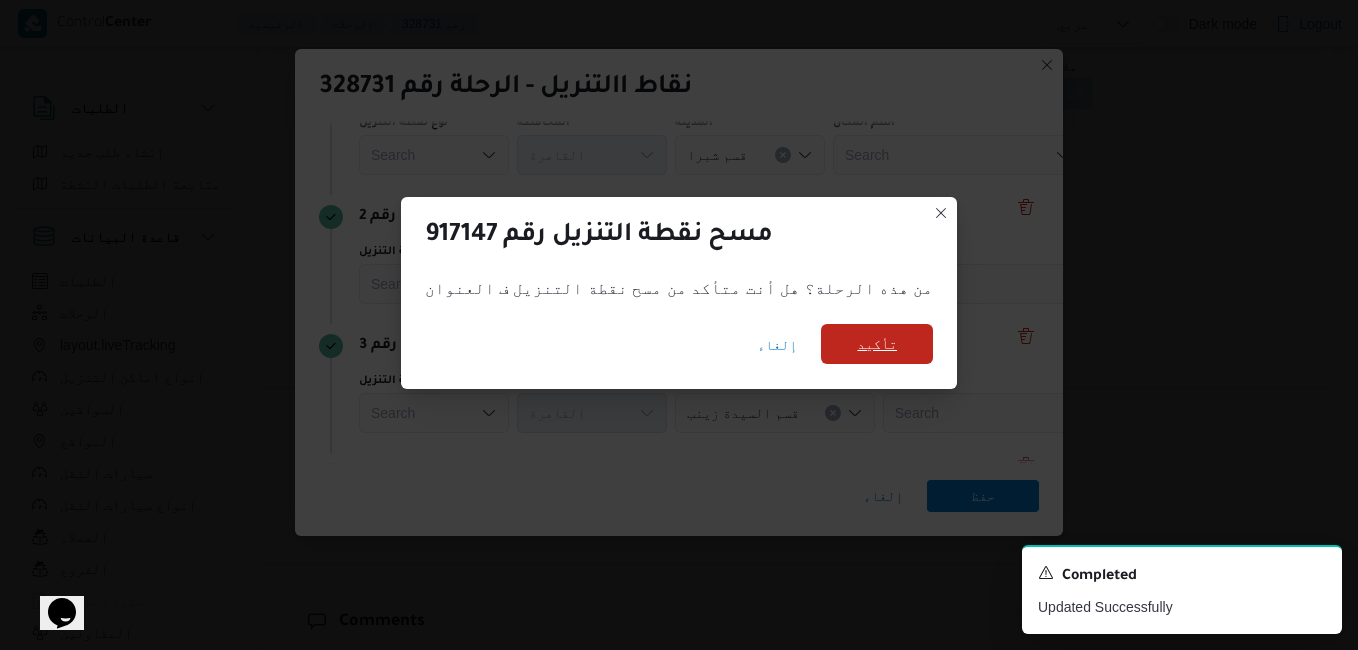 click on "تأكيد" at bounding box center (877, 344) 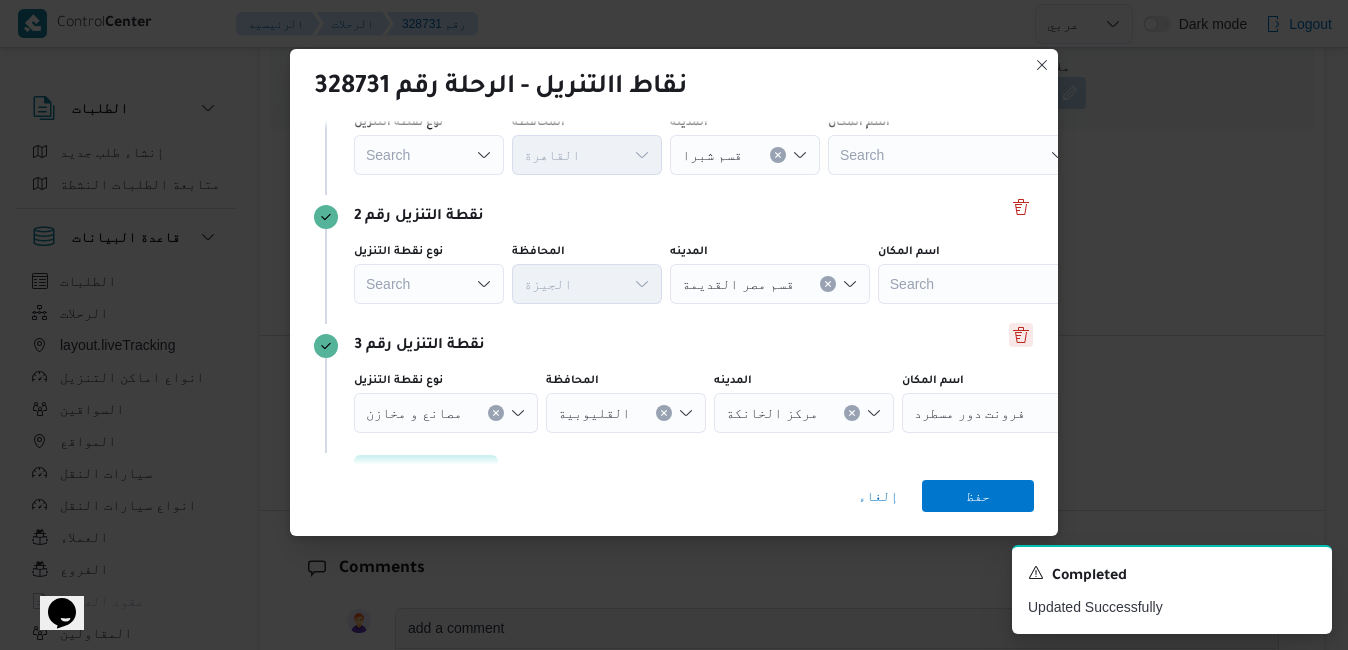 click at bounding box center (1021, 335) 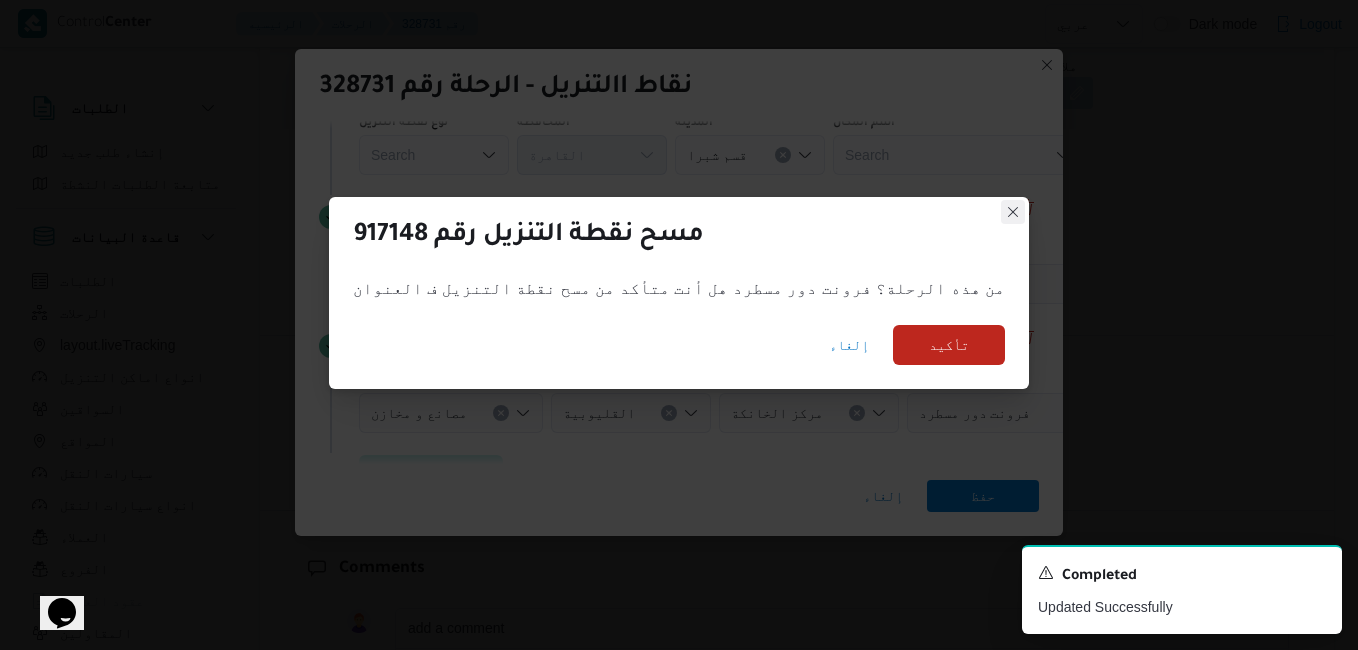 click at bounding box center [1013, 212] 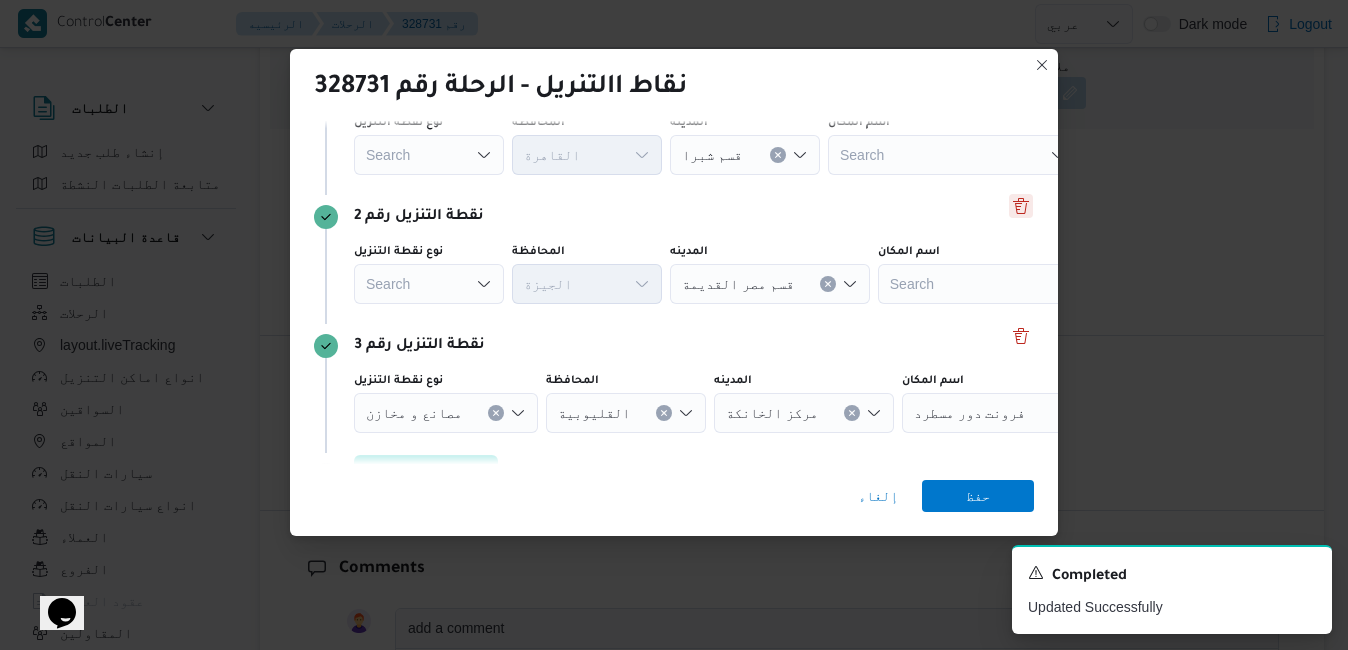 click at bounding box center (1021, 206) 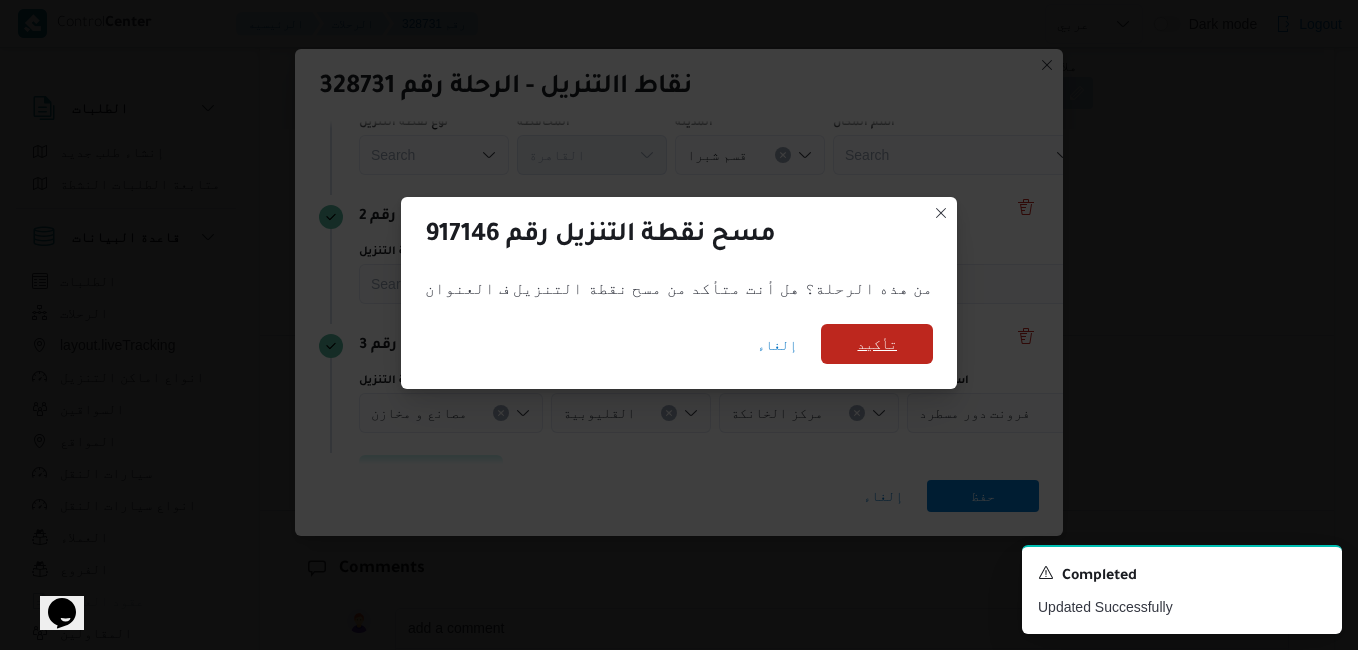 click on "تأكيد" at bounding box center [877, 344] 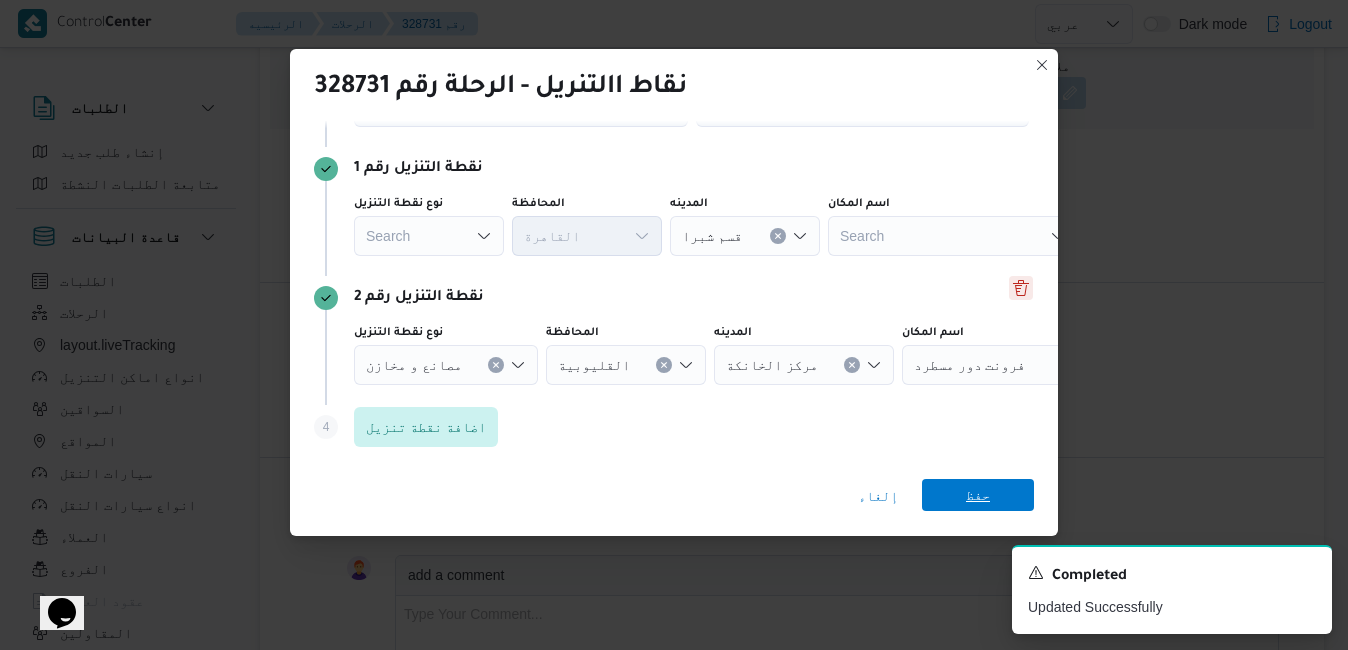 scroll, scrollTop: 111, scrollLeft: 0, axis: vertical 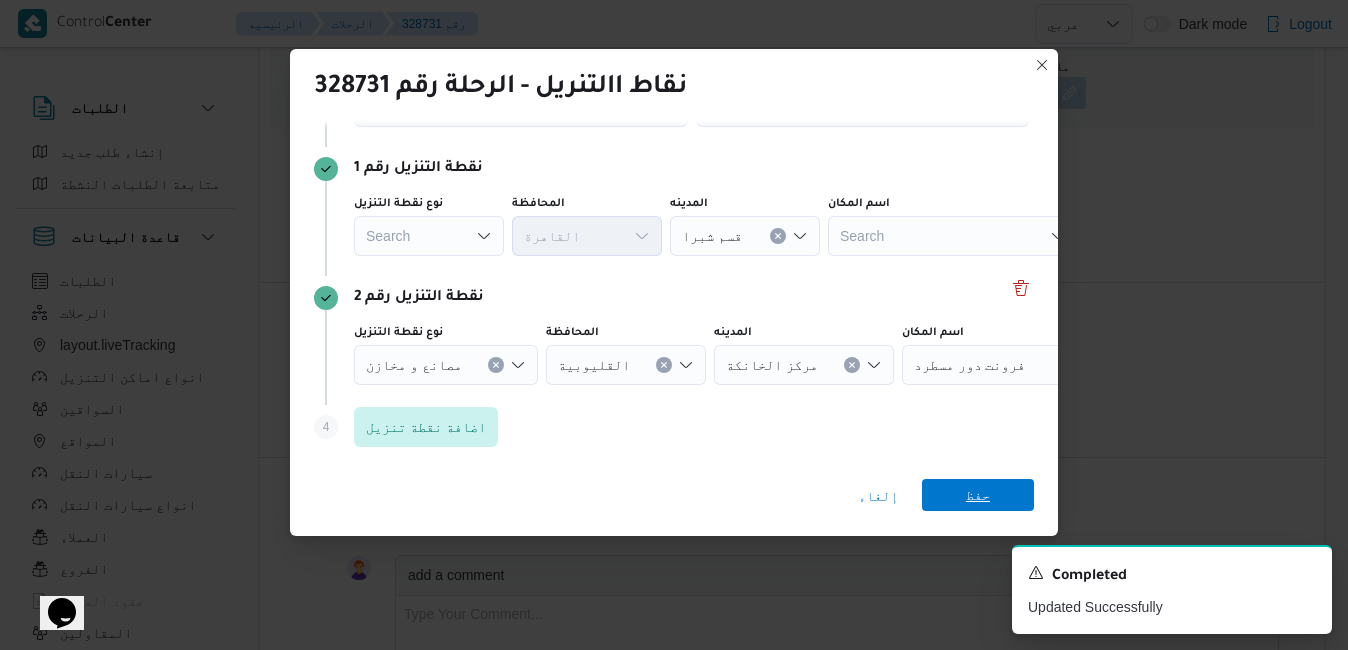 click on "حفظ" at bounding box center [978, 495] 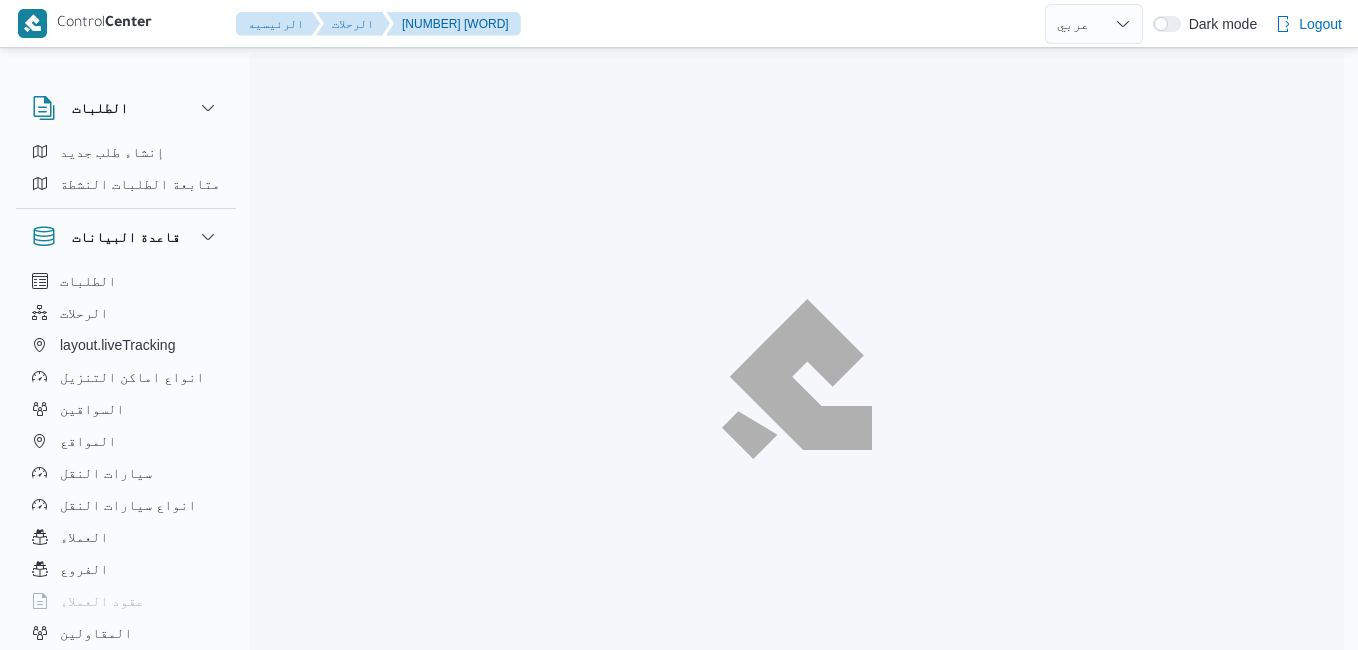 select on "ar" 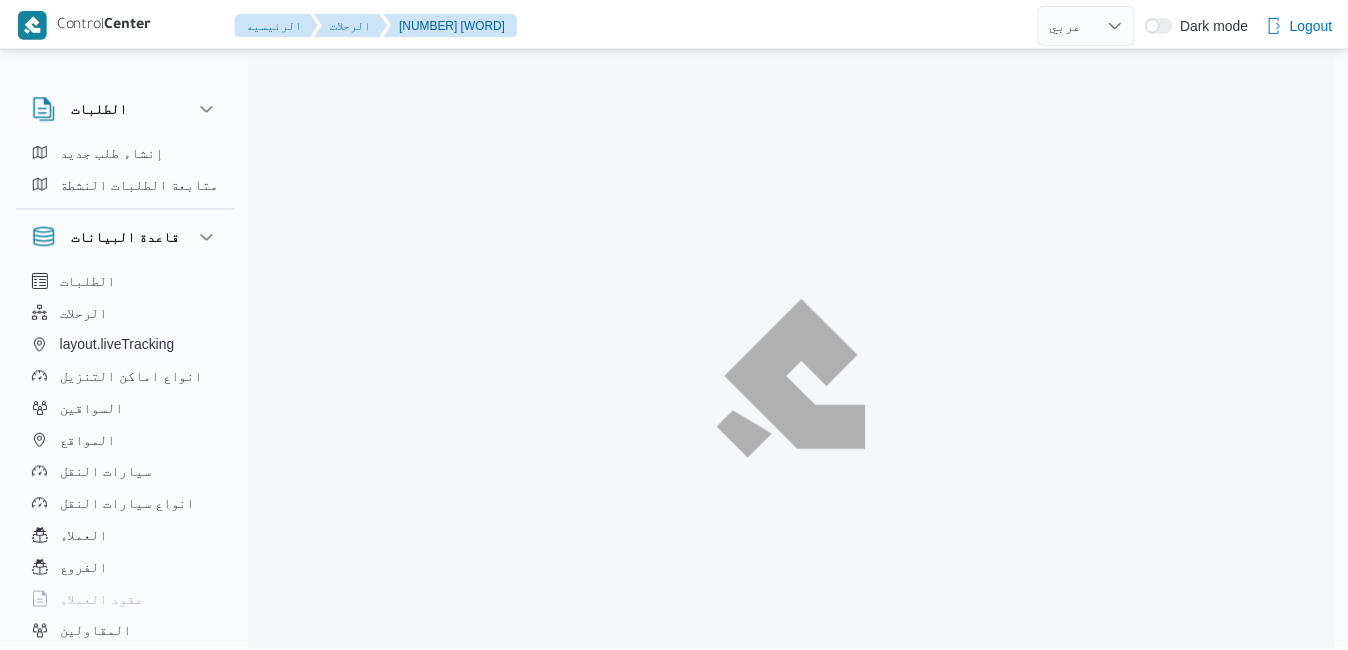 scroll, scrollTop: 0, scrollLeft: 0, axis: both 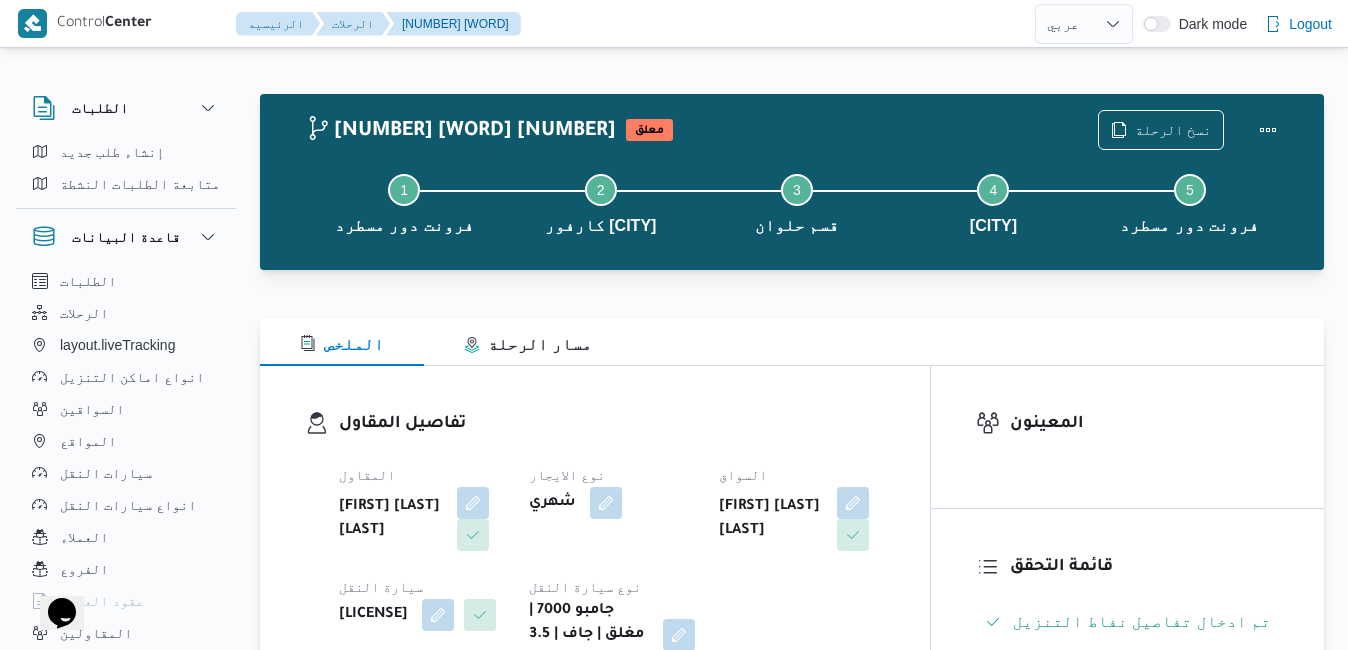 click on "الملخص مسار الرحلة" at bounding box center (792, 342) 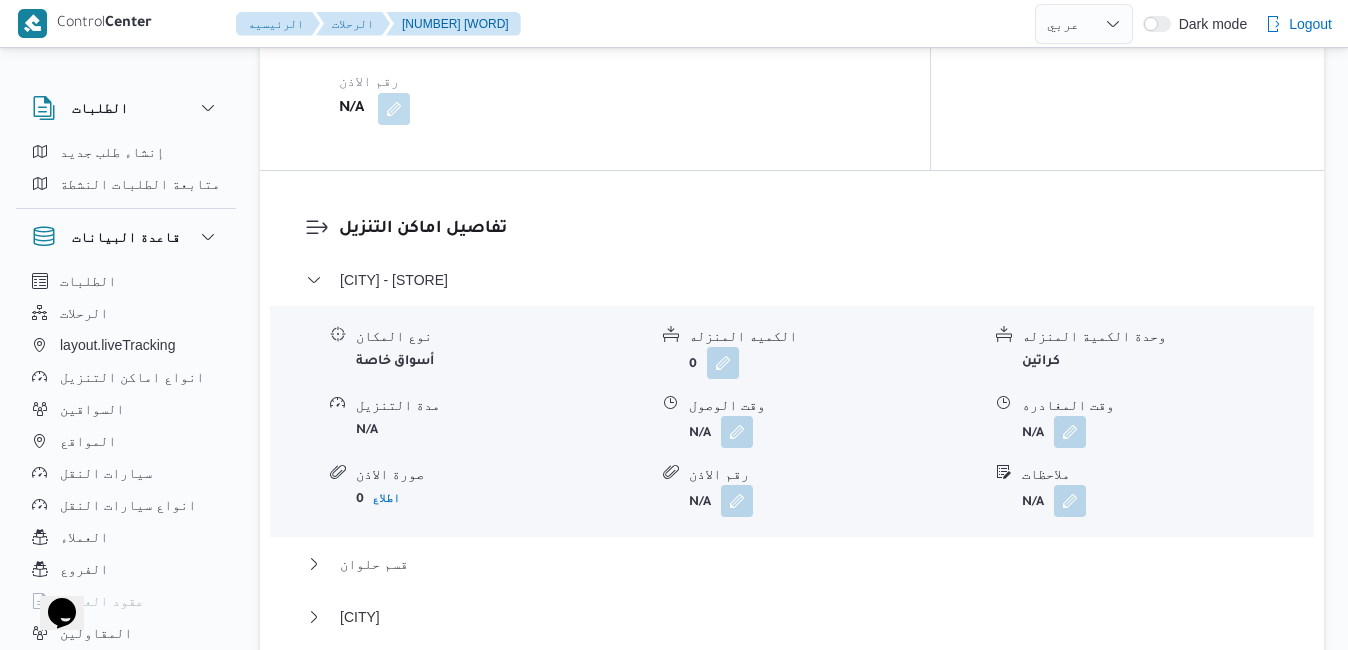 scroll, scrollTop: 1680, scrollLeft: 0, axis: vertical 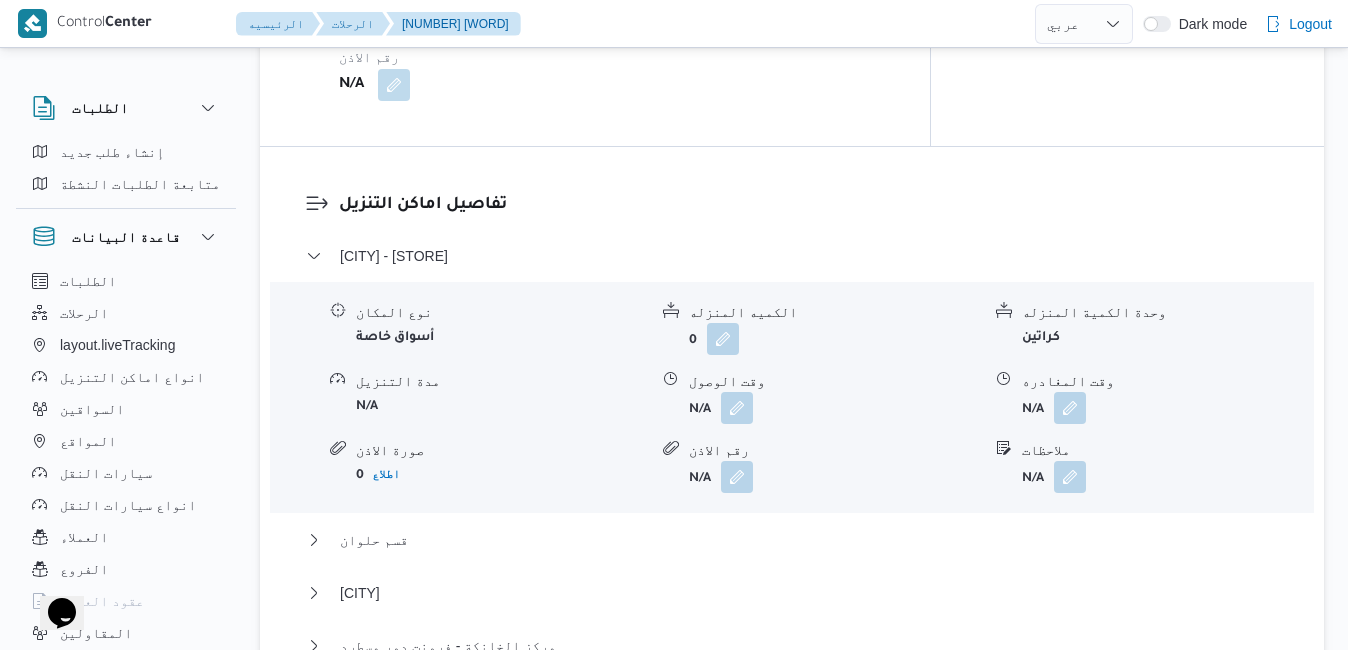 click on "عدل تفاصيل نقاط التنزيل" at bounding box center [404, 706] 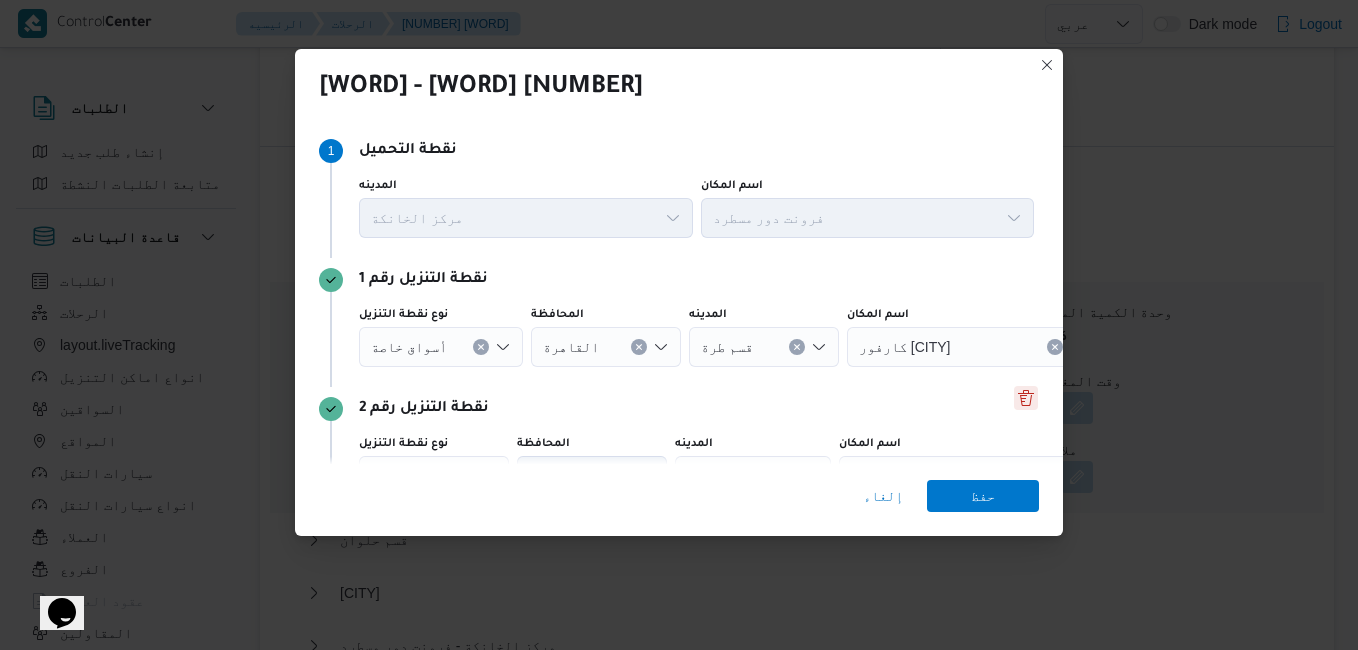 click at bounding box center [1026, 398] 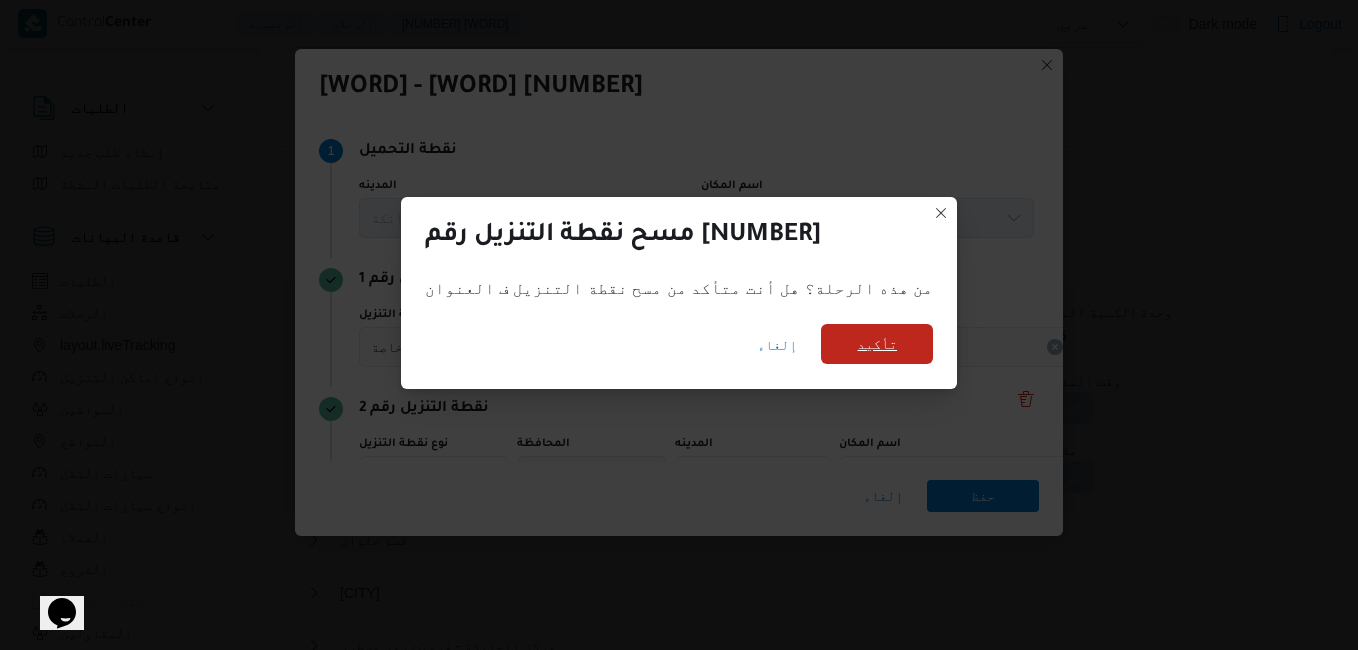 click on "تأكيد" at bounding box center [877, 344] 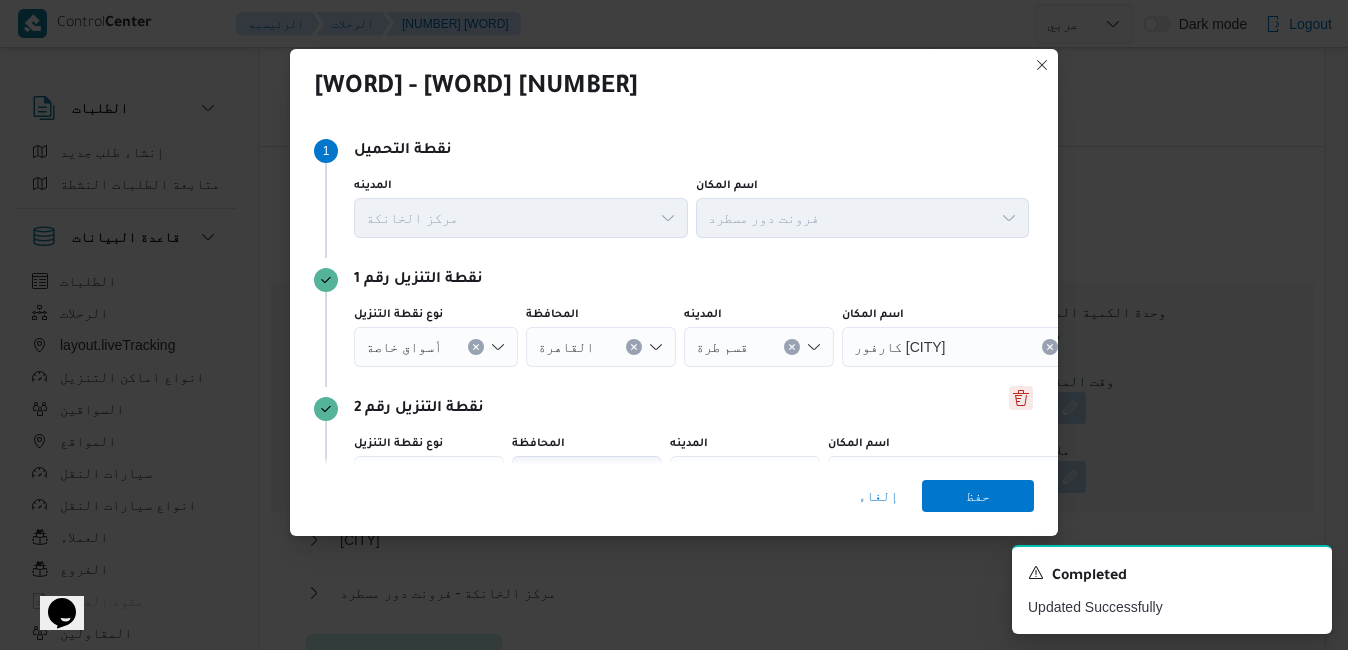 click at bounding box center (1021, 398) 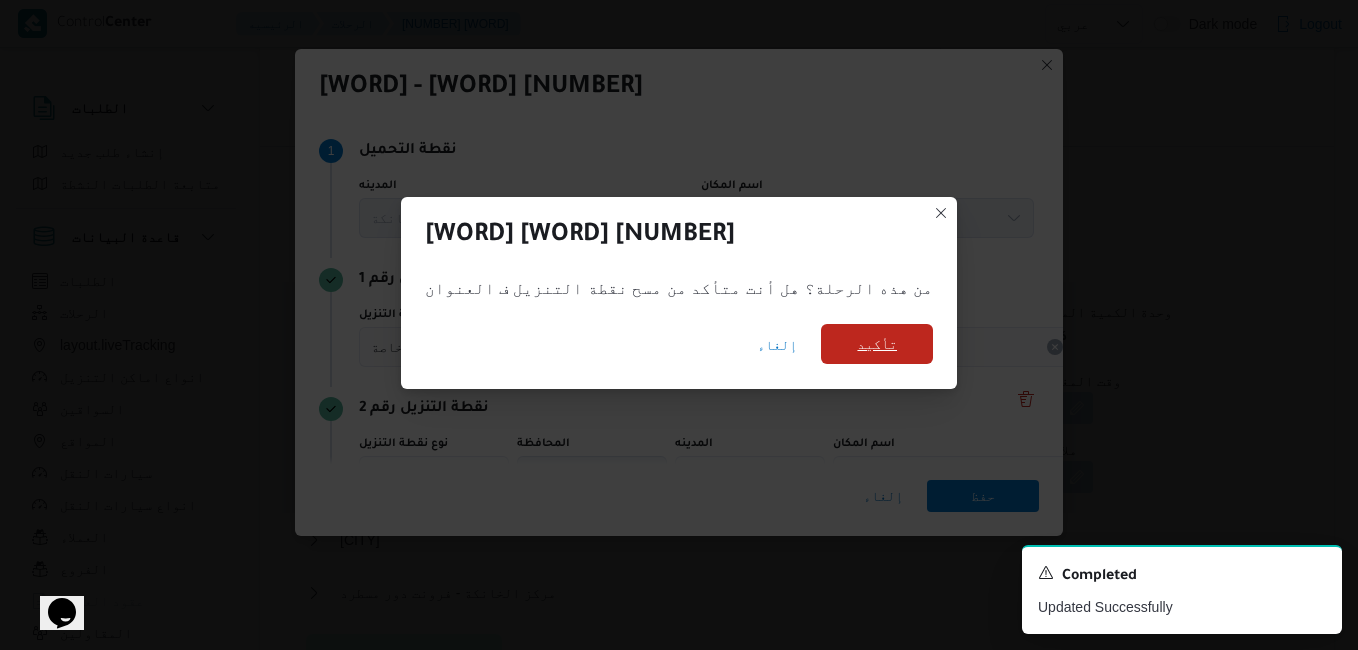 click on "تأكيد" at bounding box center (877, 344) 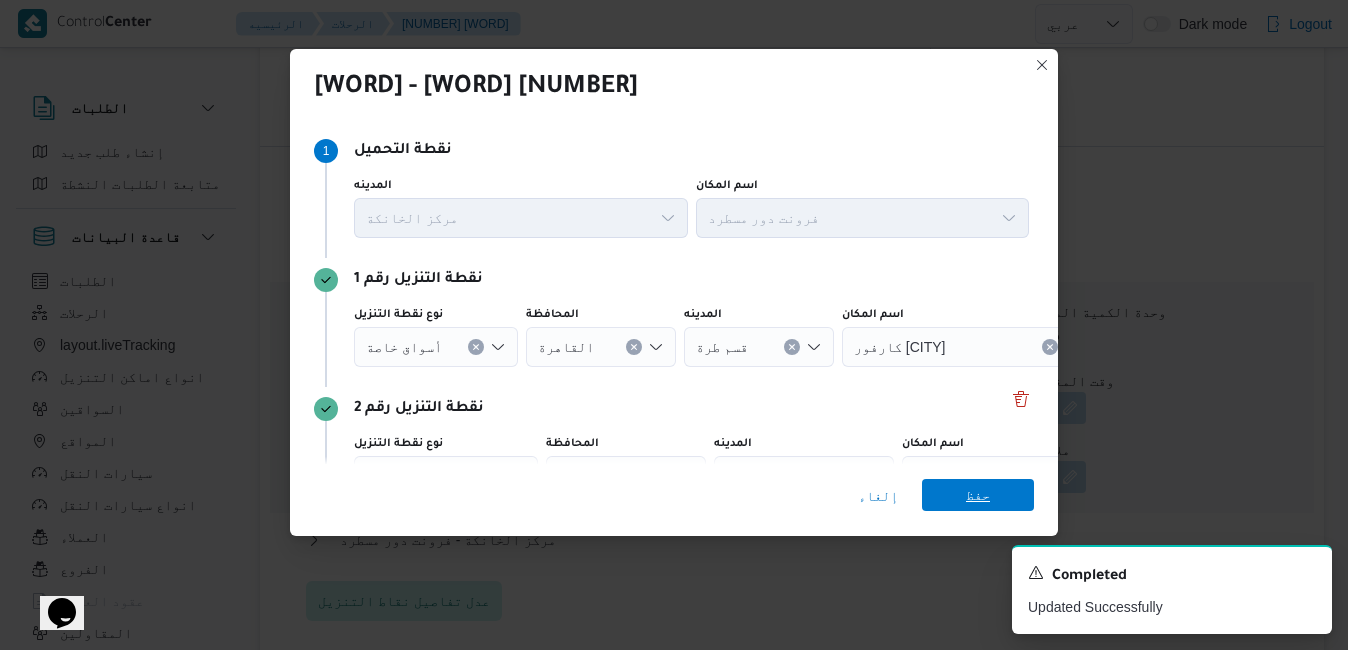click on "حفظ" at bounding box center (978, 495) 